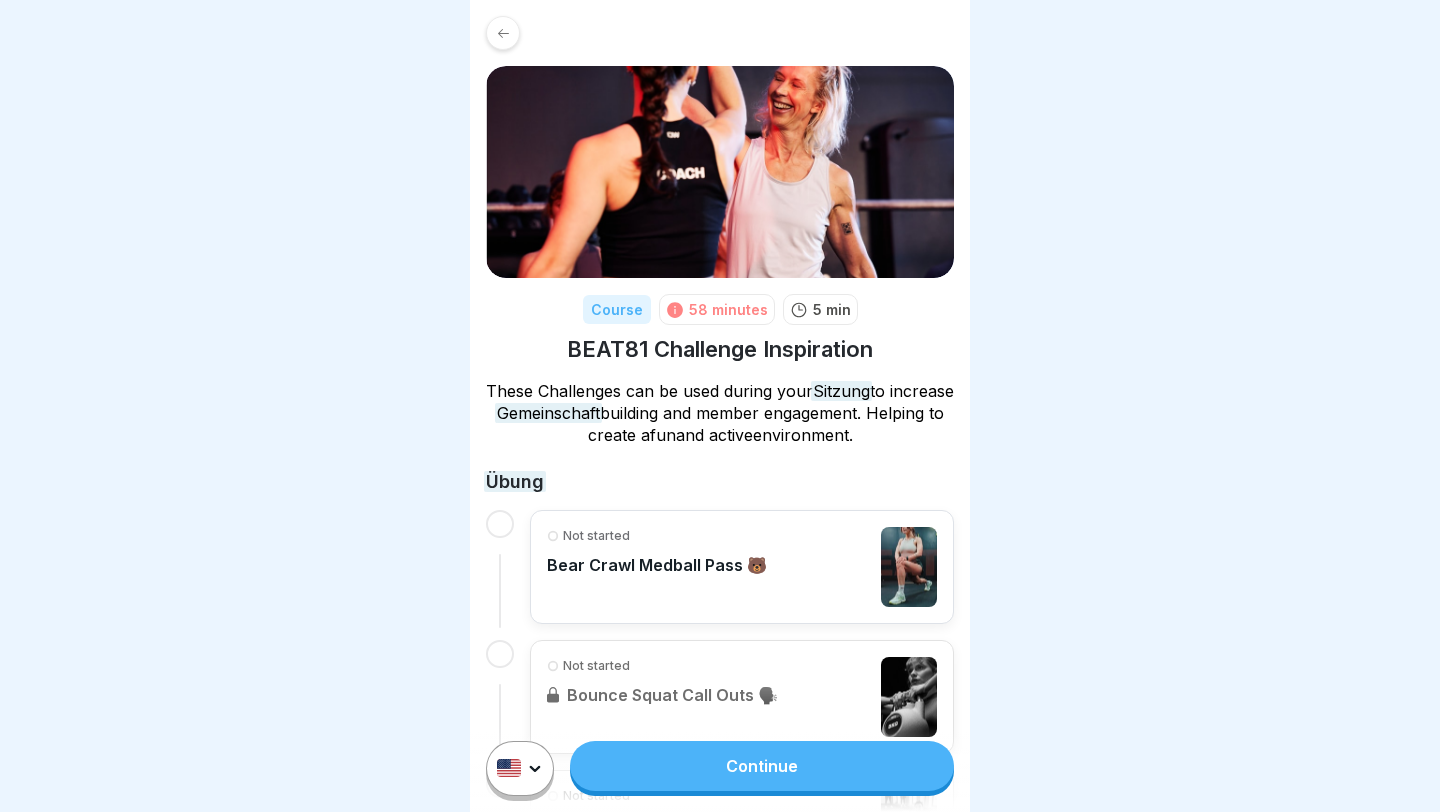 scroll, scrollTop: 0, scrollLeft: 0, axis: both 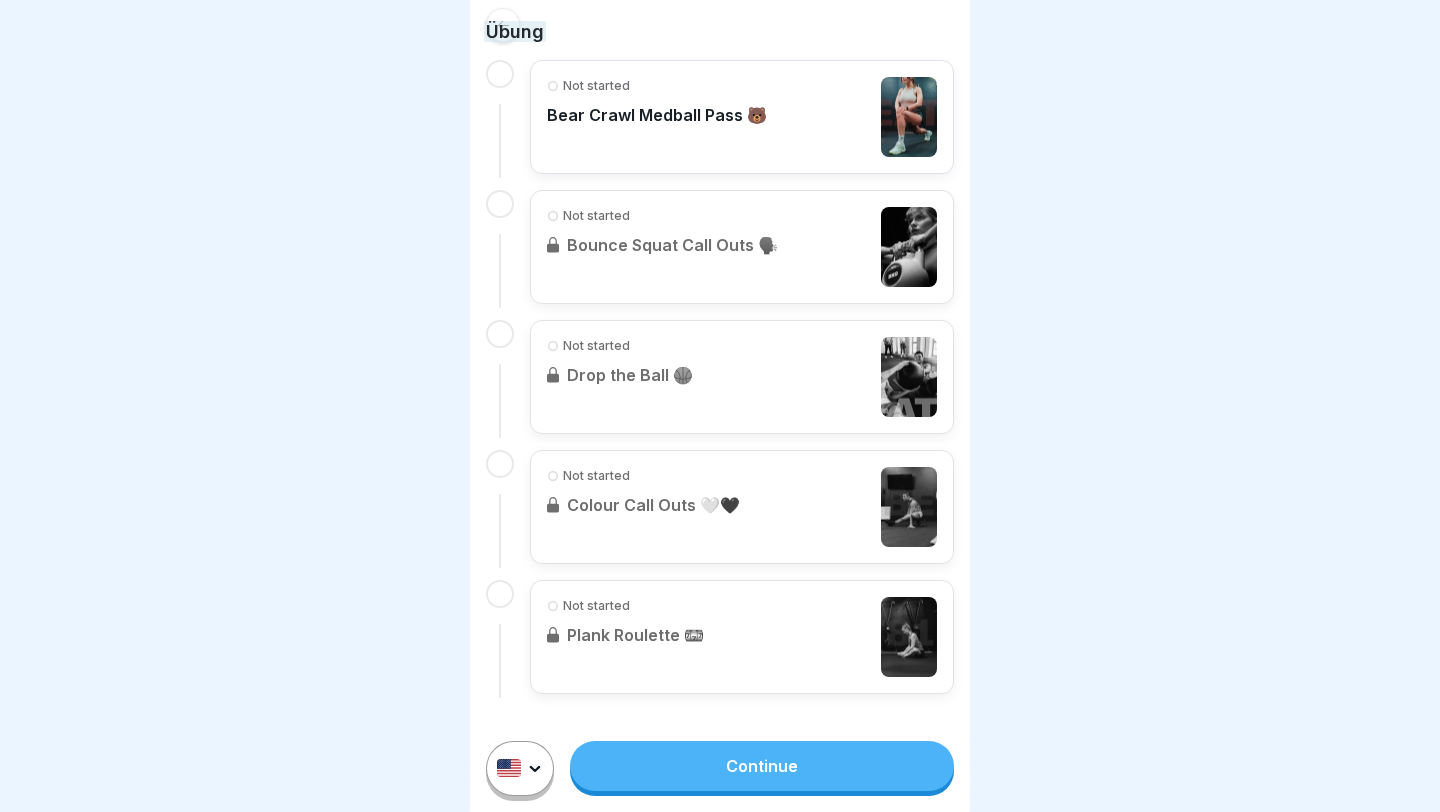 click on "Not started Bear Crawl Medball Pass 🐻" at bounding box center [742, 117] 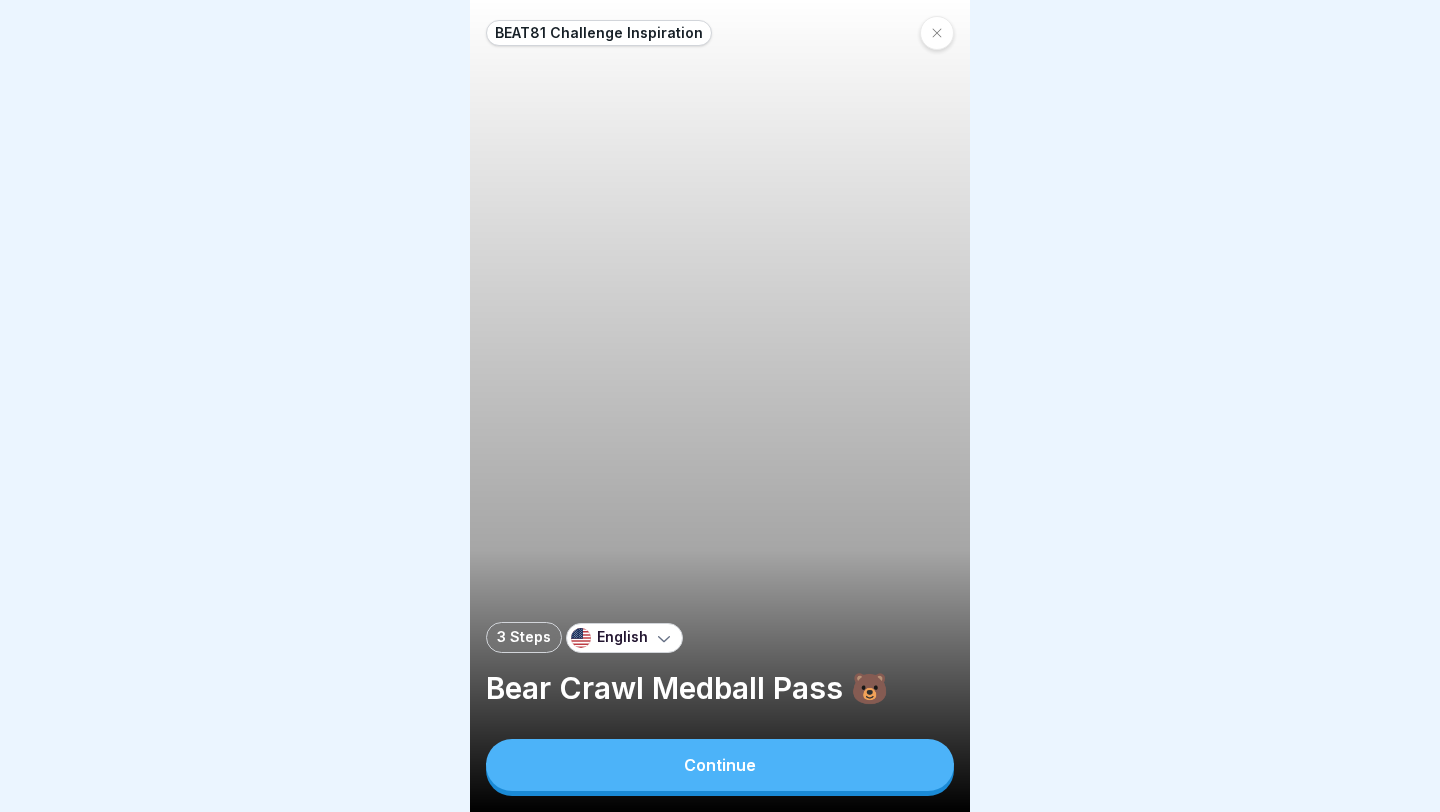 scroll, scrollTop: 0, scrollLeft: 0, axis: both 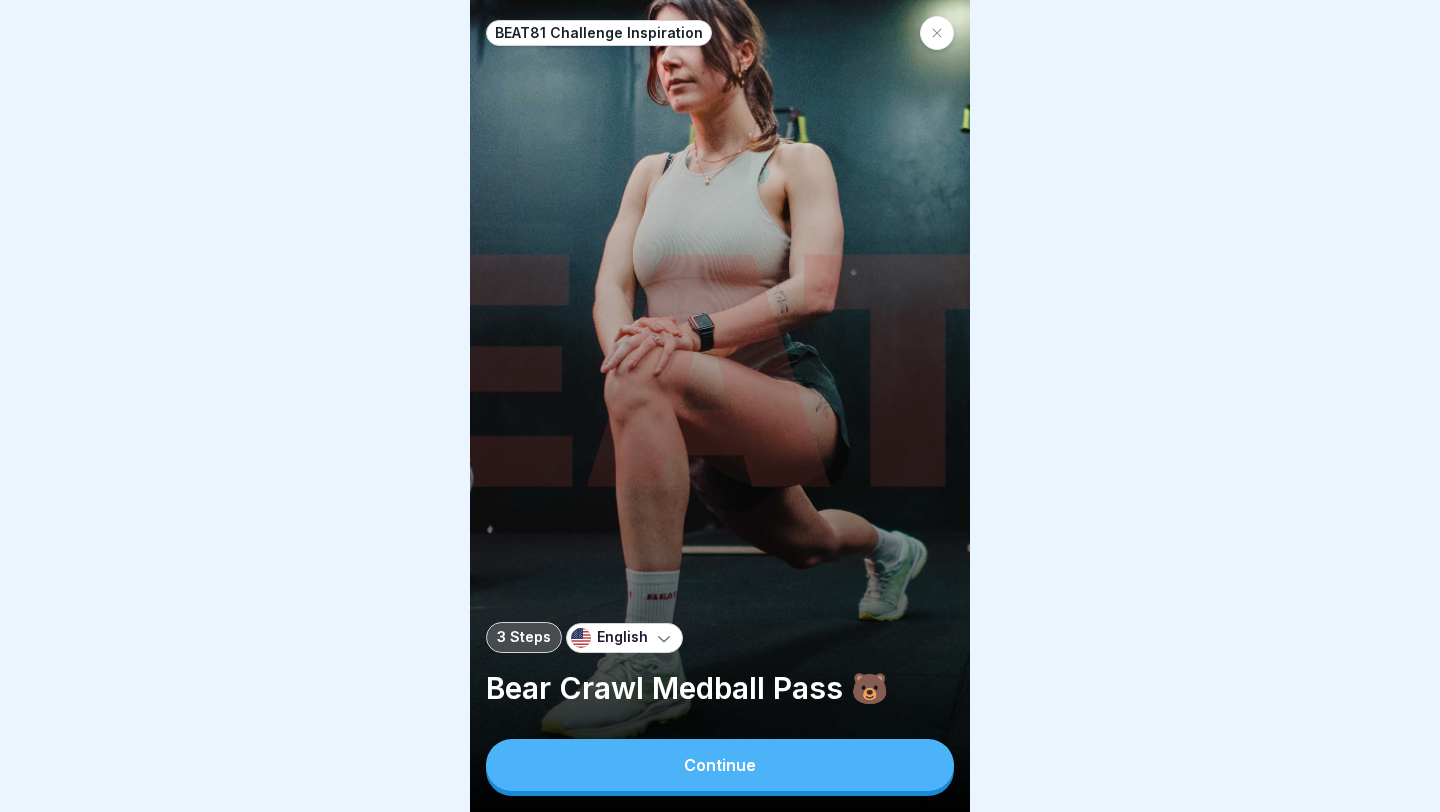 click on "Continue" at bounding box center (720, 765) 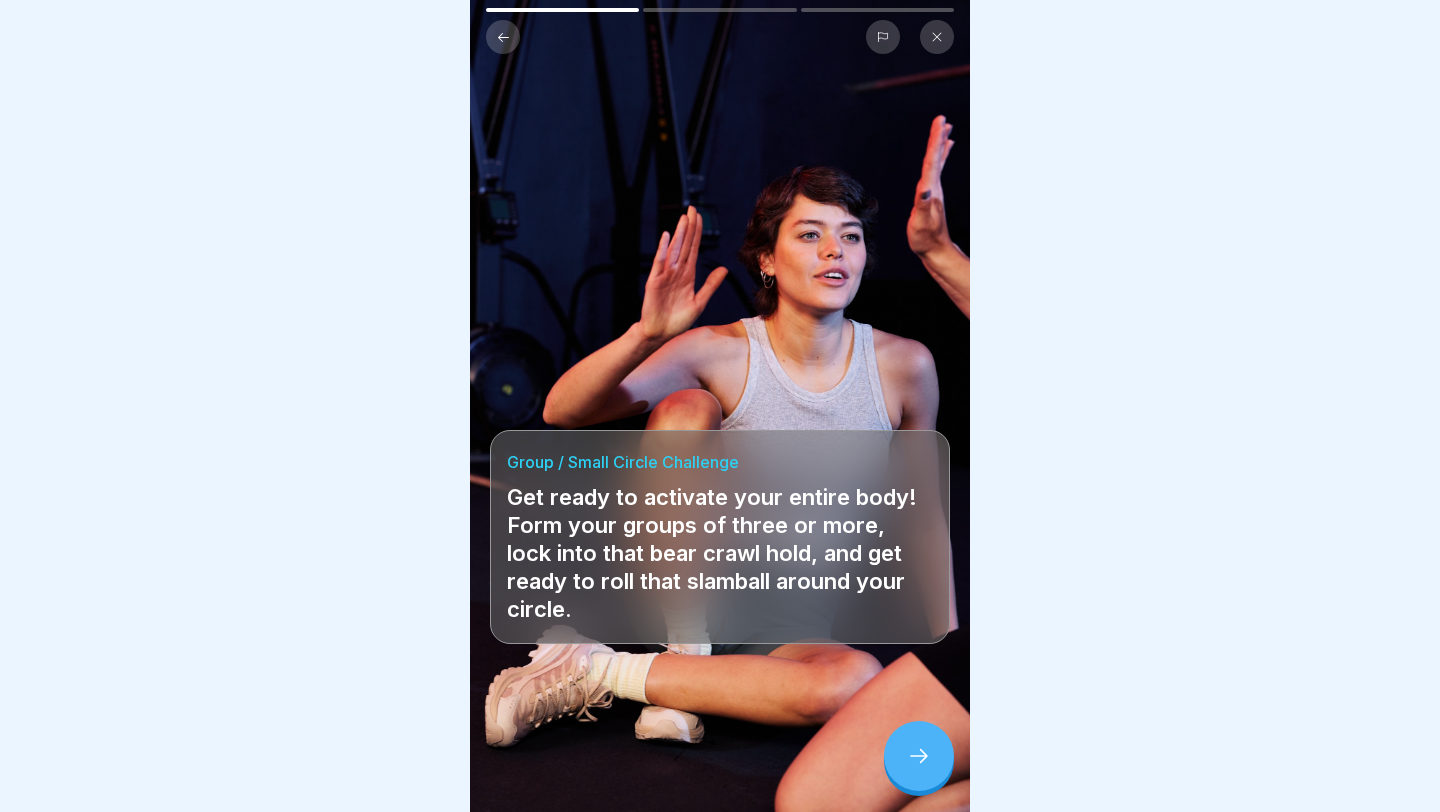 click at bounding box center (919, 756) 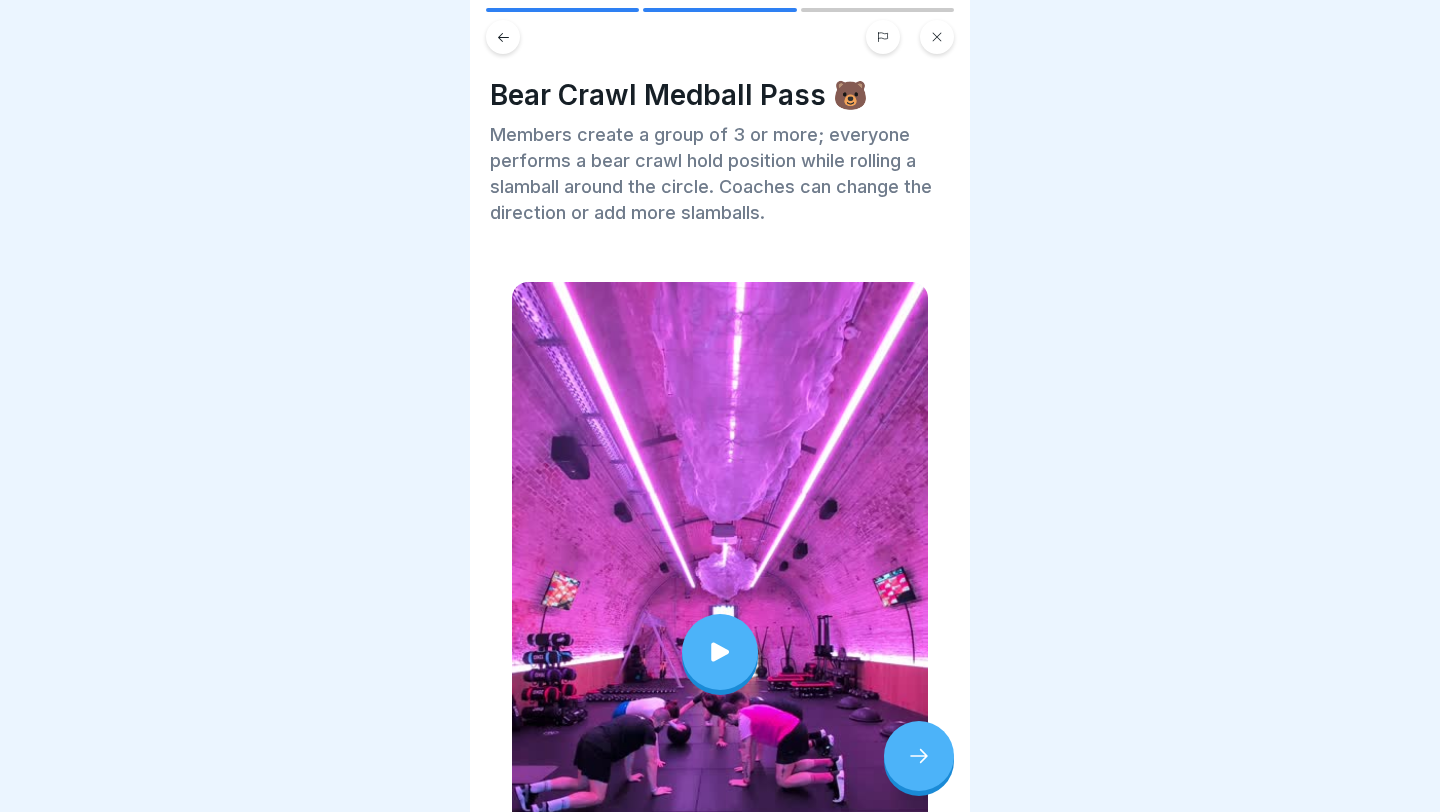 click at bounding box center (720, 652) 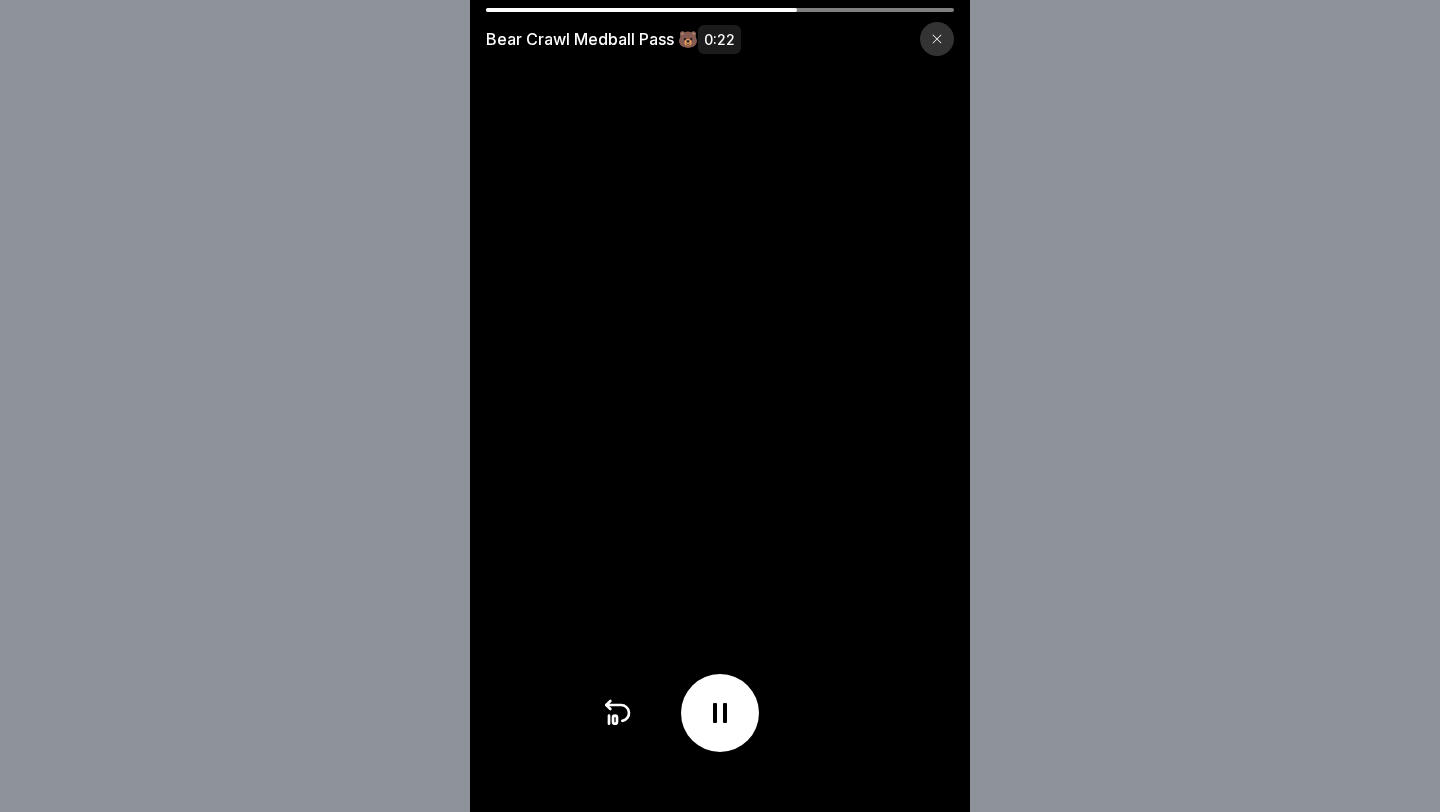 click on "Bear Crawl Medball Pass 🐻 0:22" at bounding box center [720, 32] 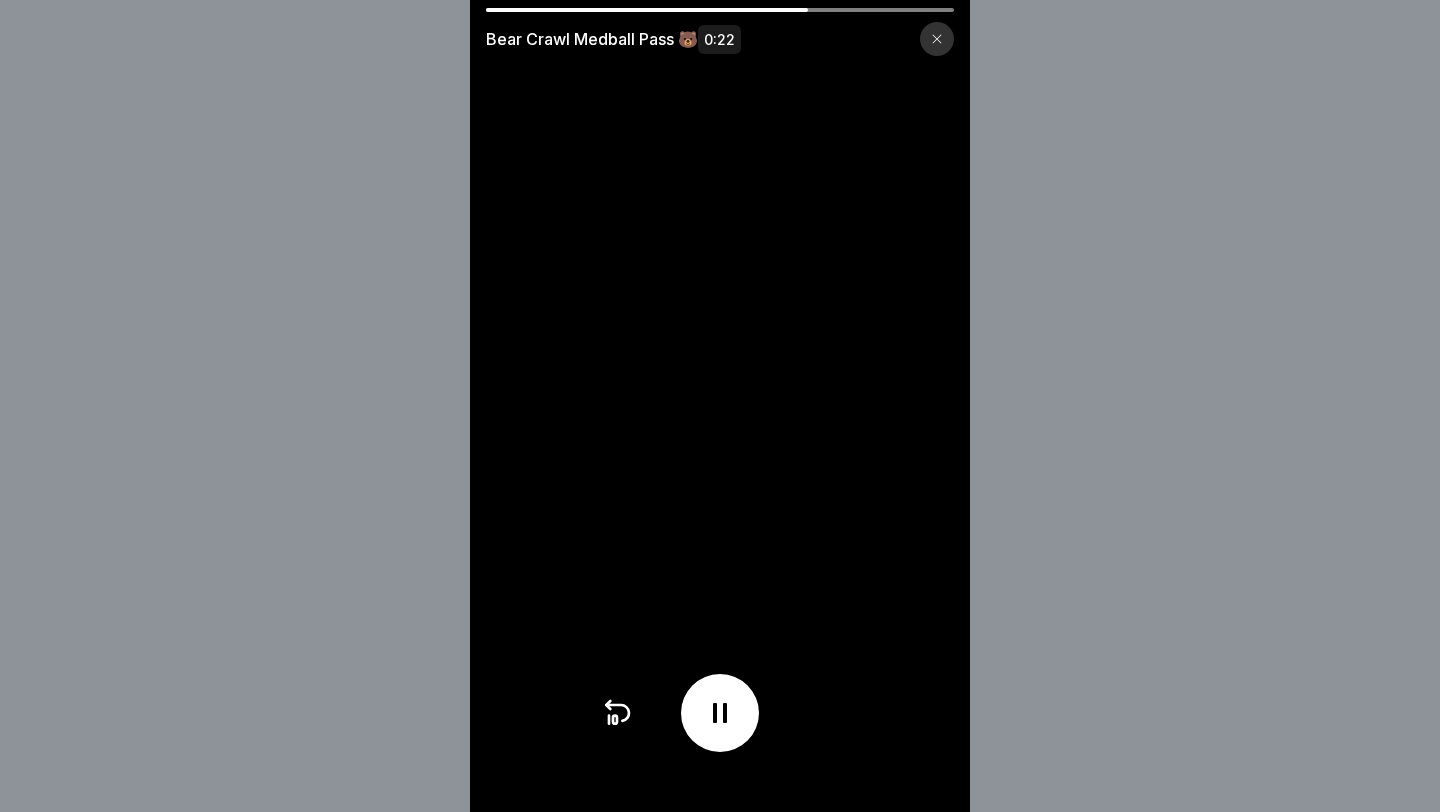 click at bounding box center [720, 10] 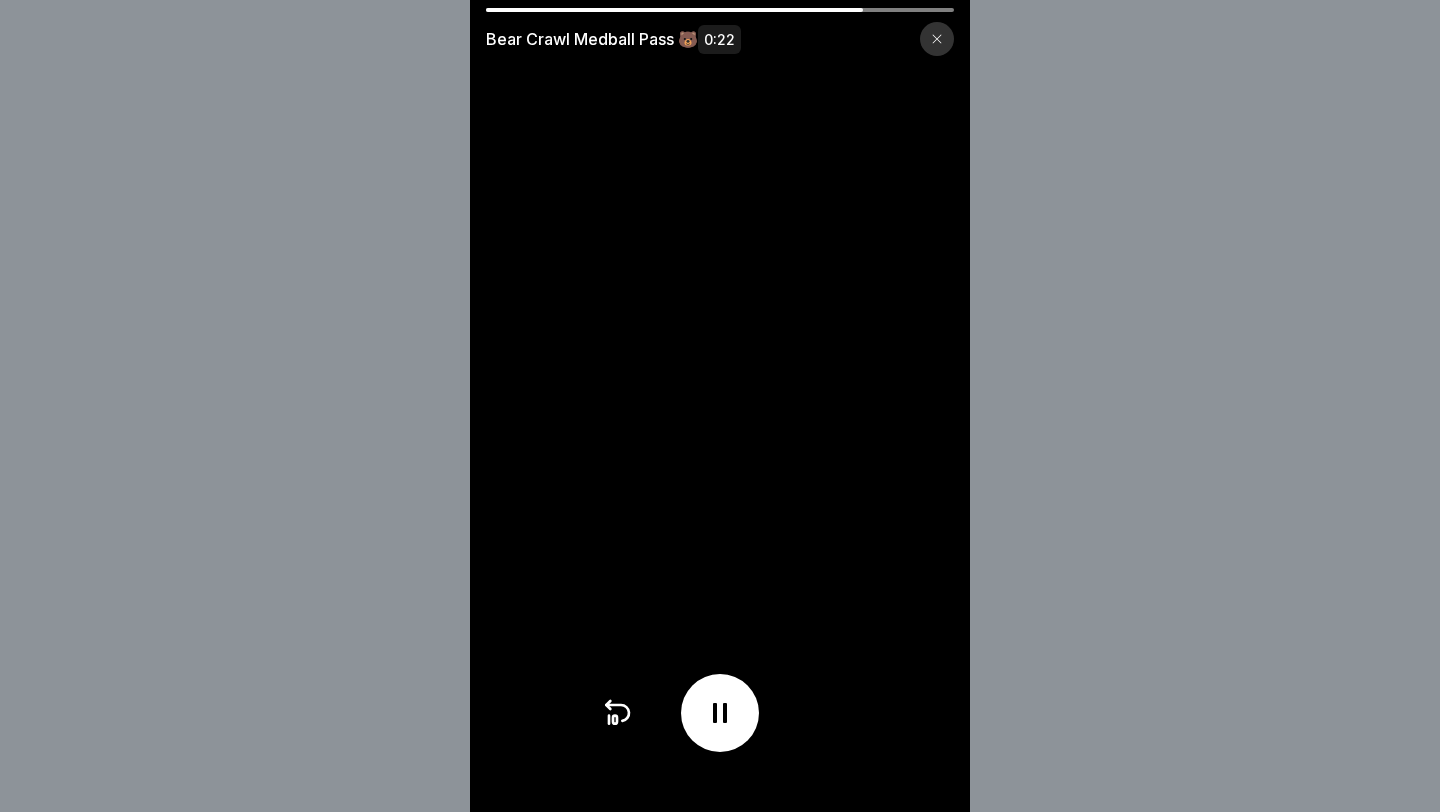 click at bounding box center (937, 39) 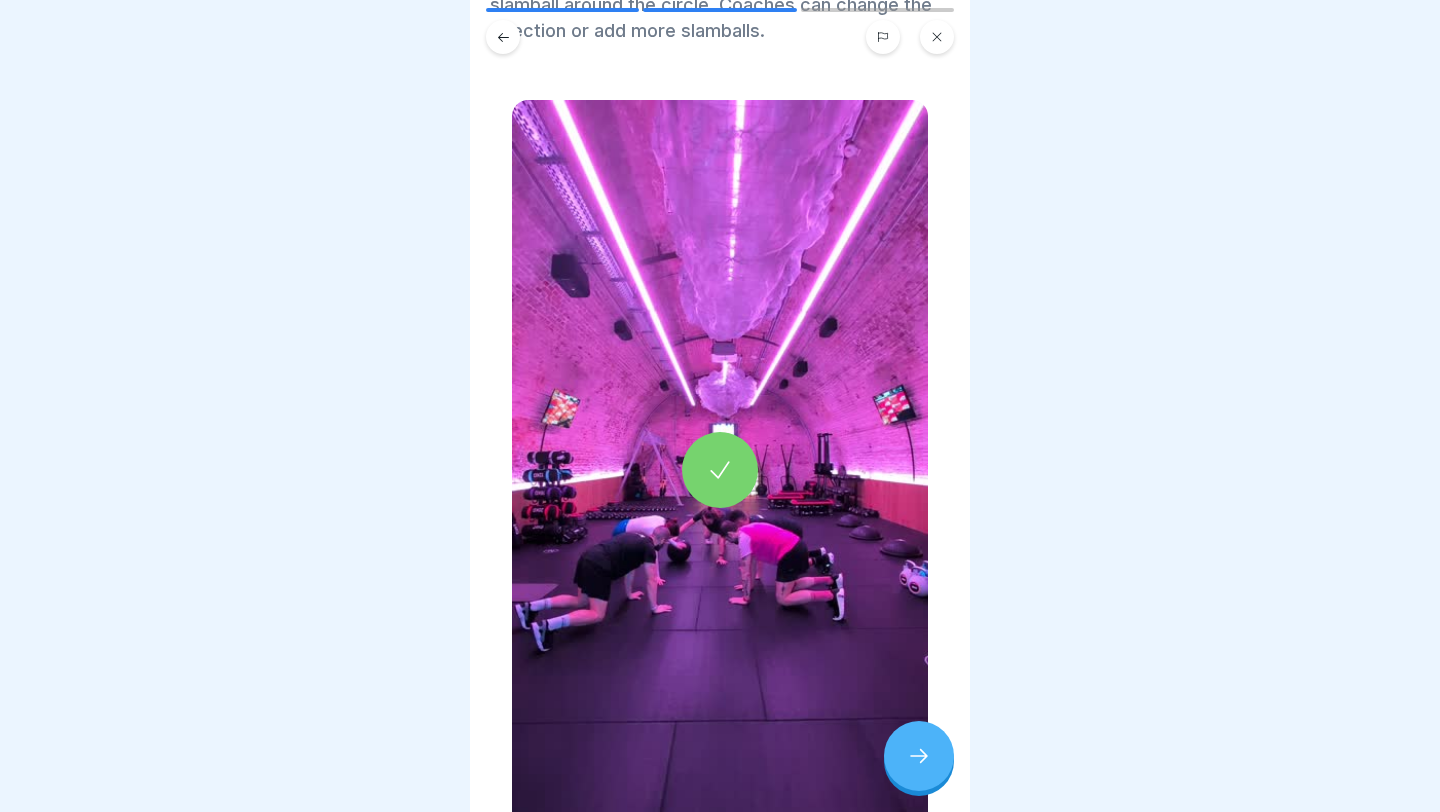 scroll, scrollTop: 215, scrollLeft: 0, axis: vertical 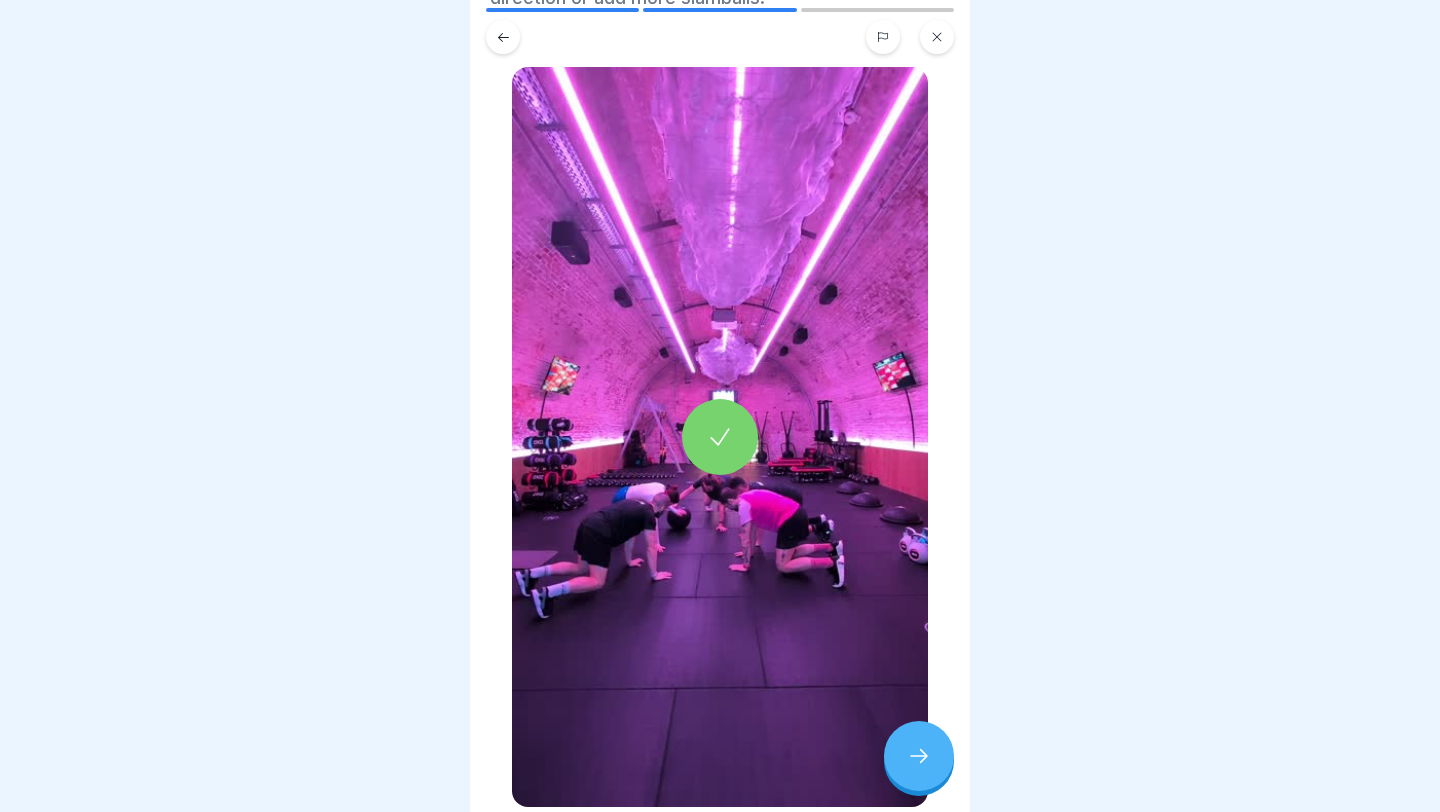 click at bounding box center (919, 756) 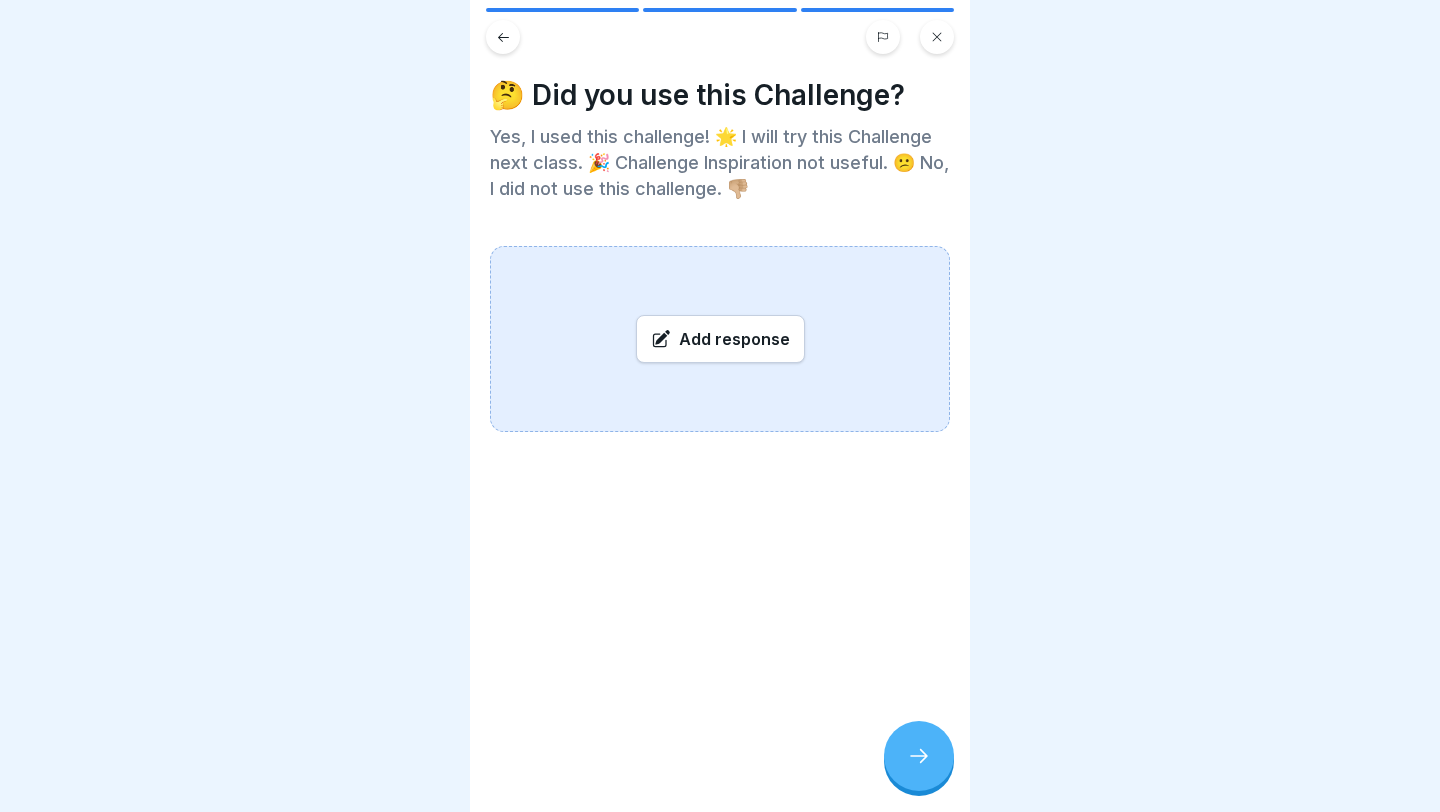 click on "Add response" at bounding box center [720, 339] 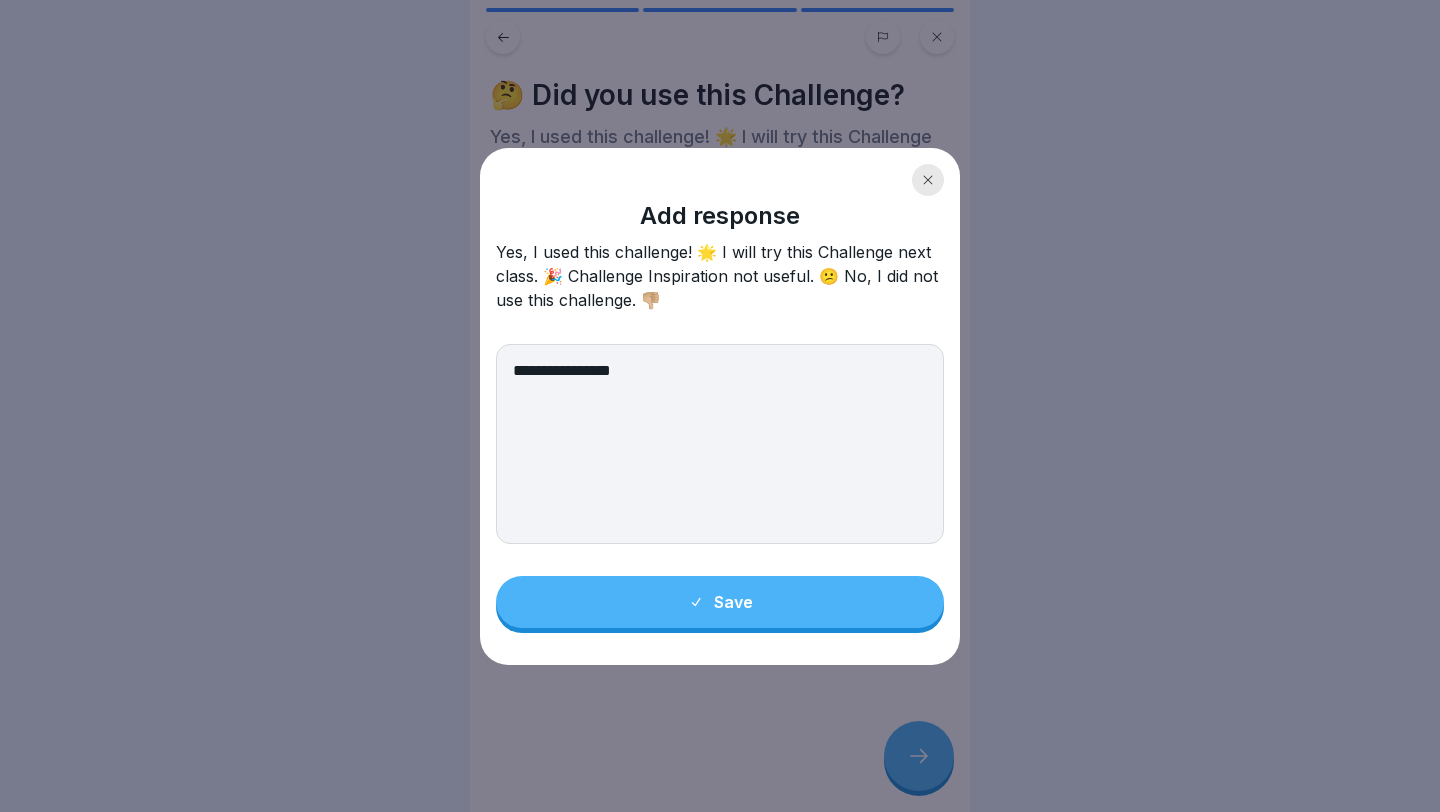 type on "**********" 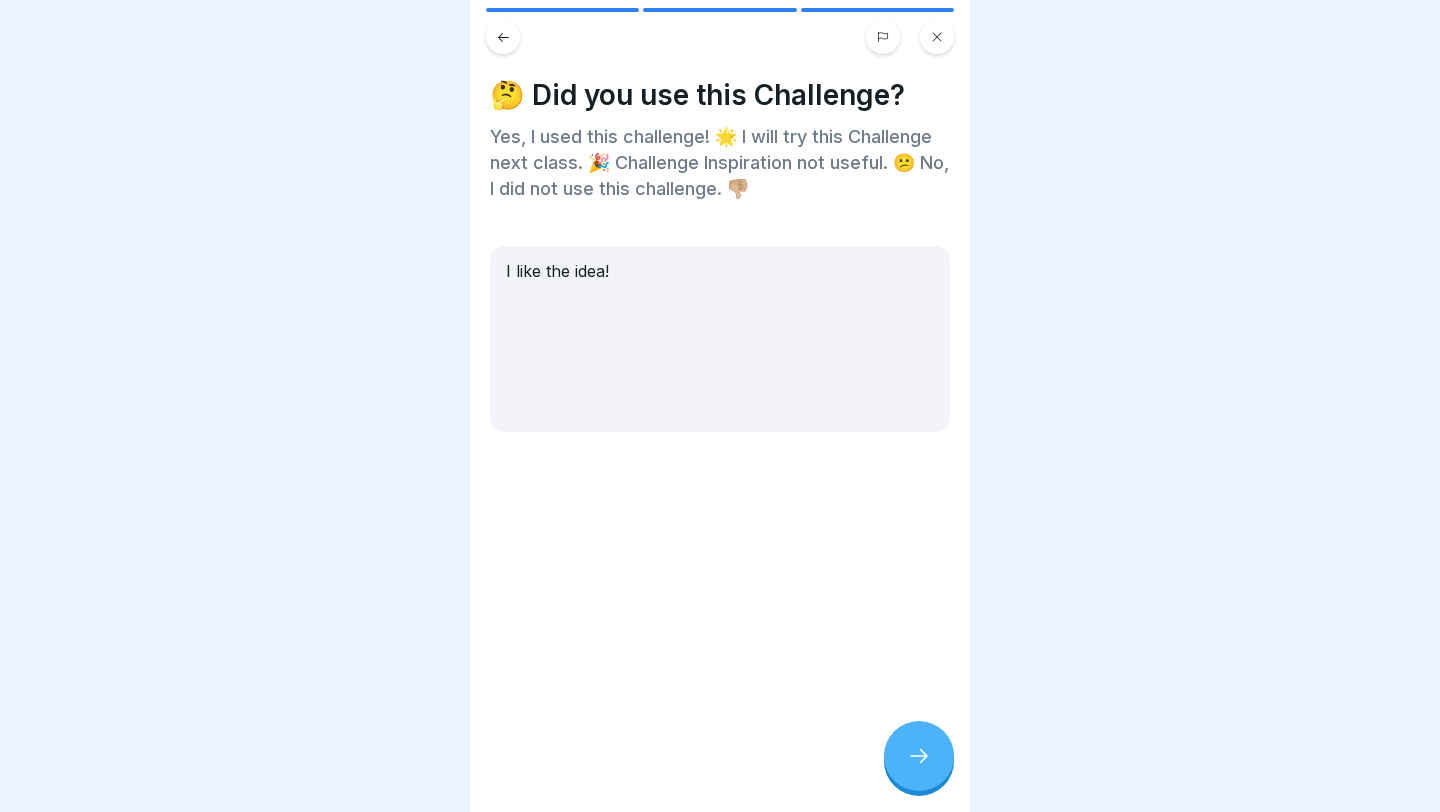 click at bounding box center (919, 756) 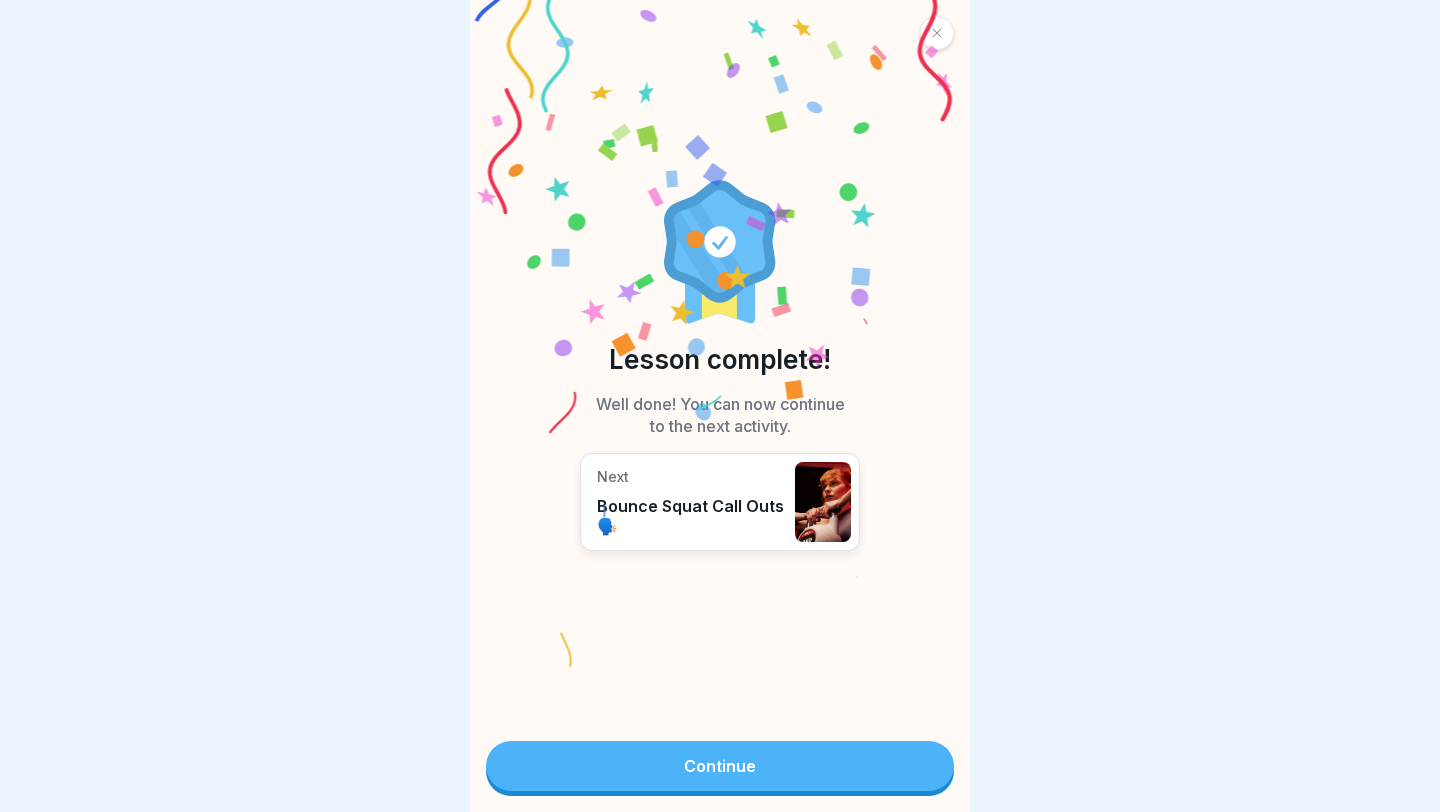 click on "Continue" at bounding box center (720, 766) 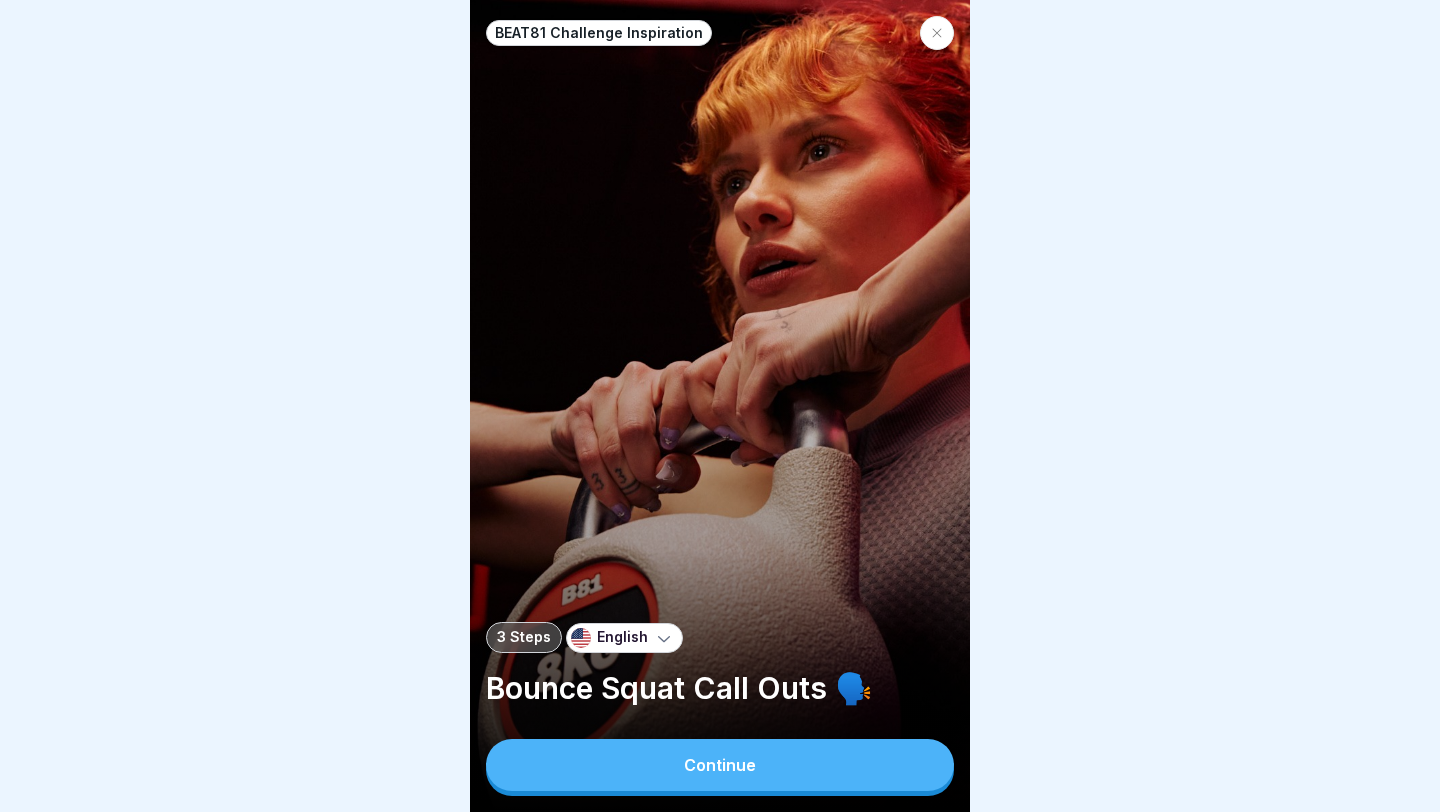 click on "Continue" at bounding box center (720, 765) 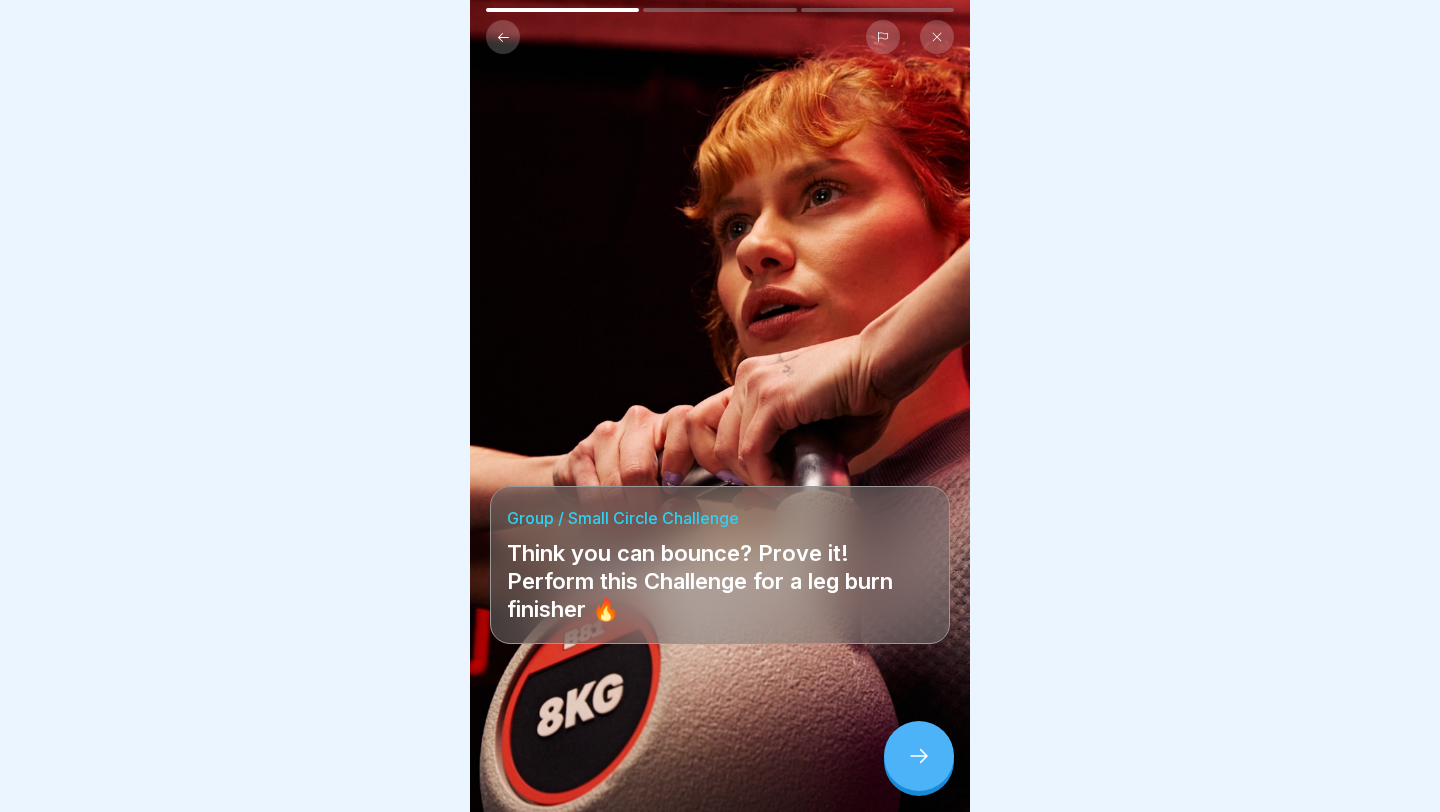 click at bounding box center (919, 756) 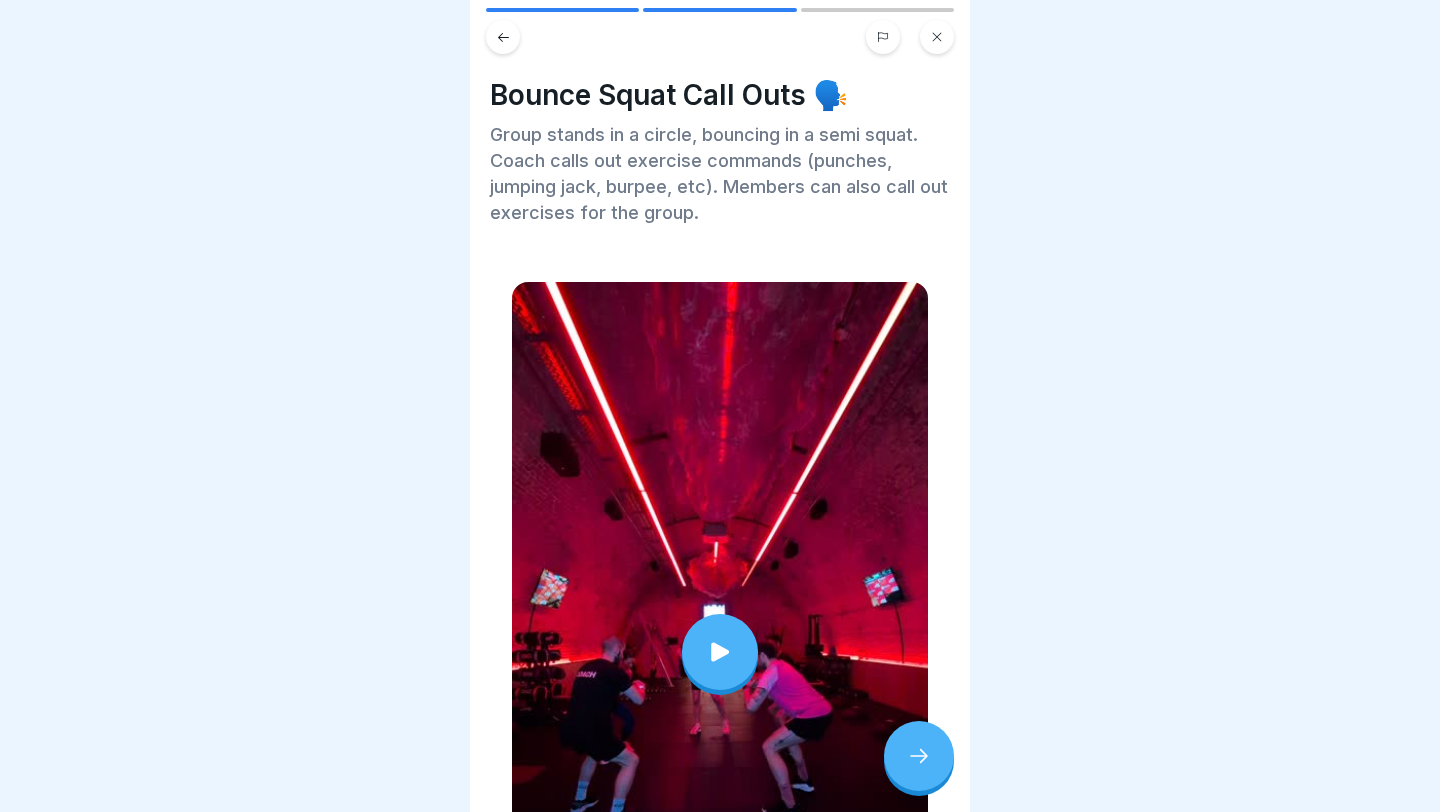 click at bounding box center (720, 652) 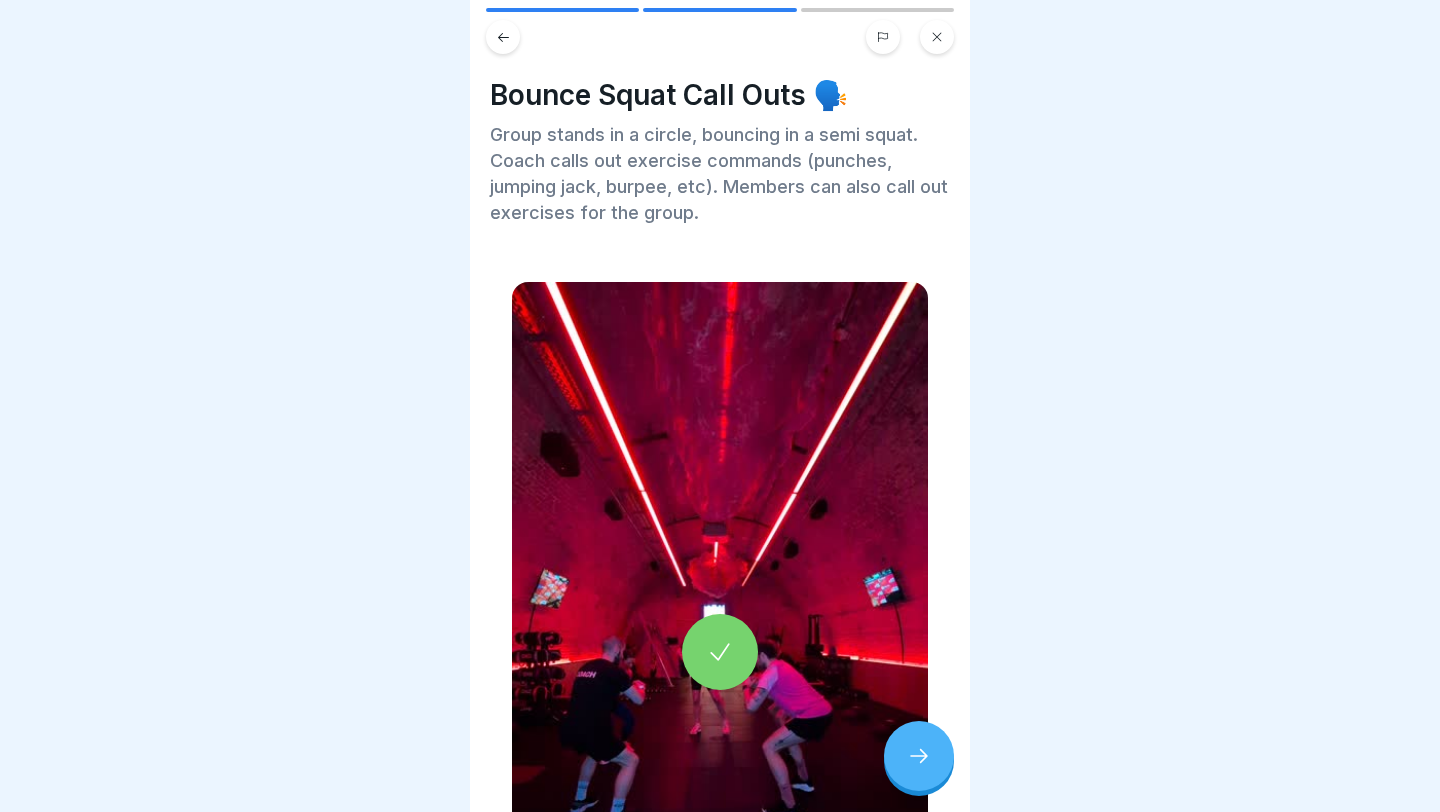 click at bounding box center [919, 756] 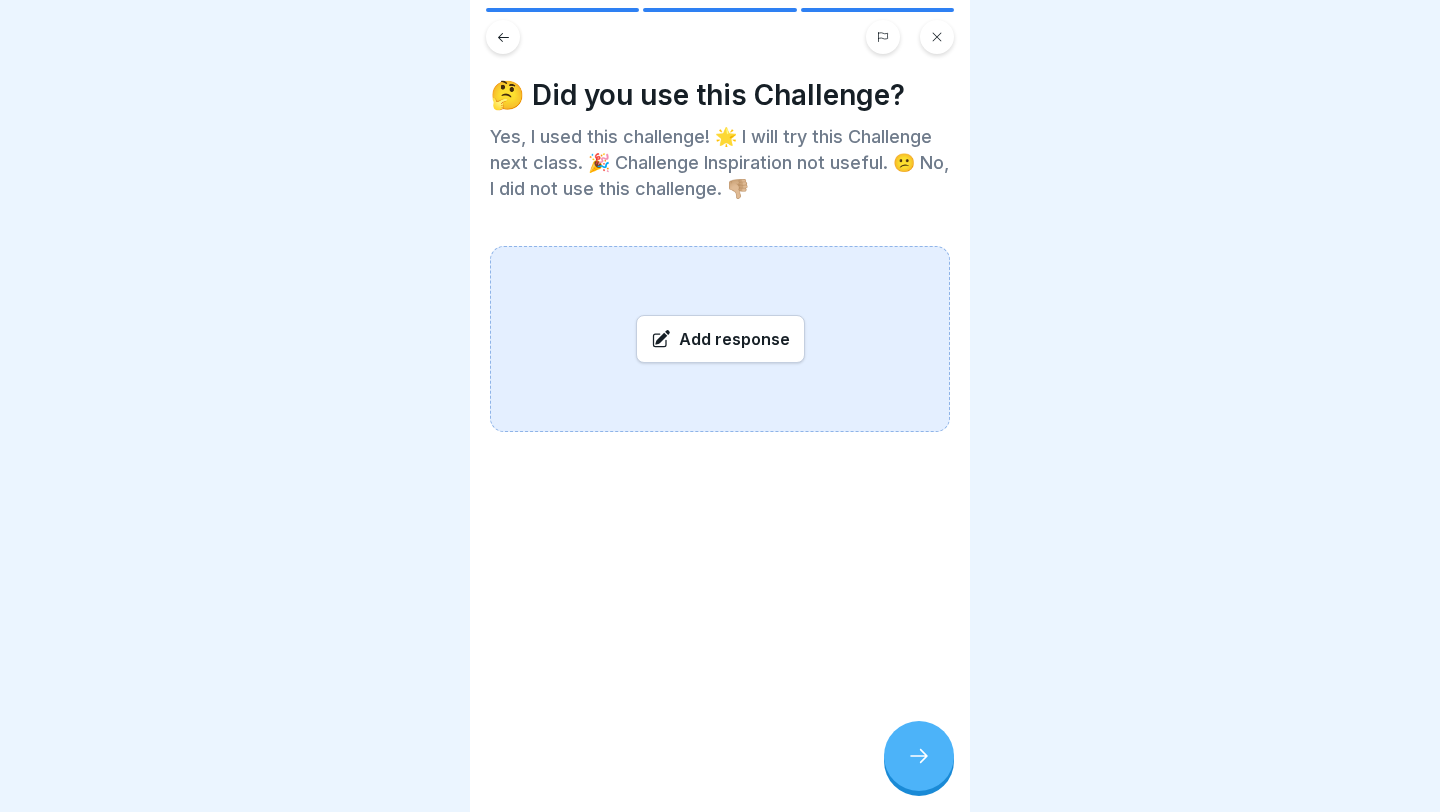 click on "Add response" at bounding box center (720, 339) 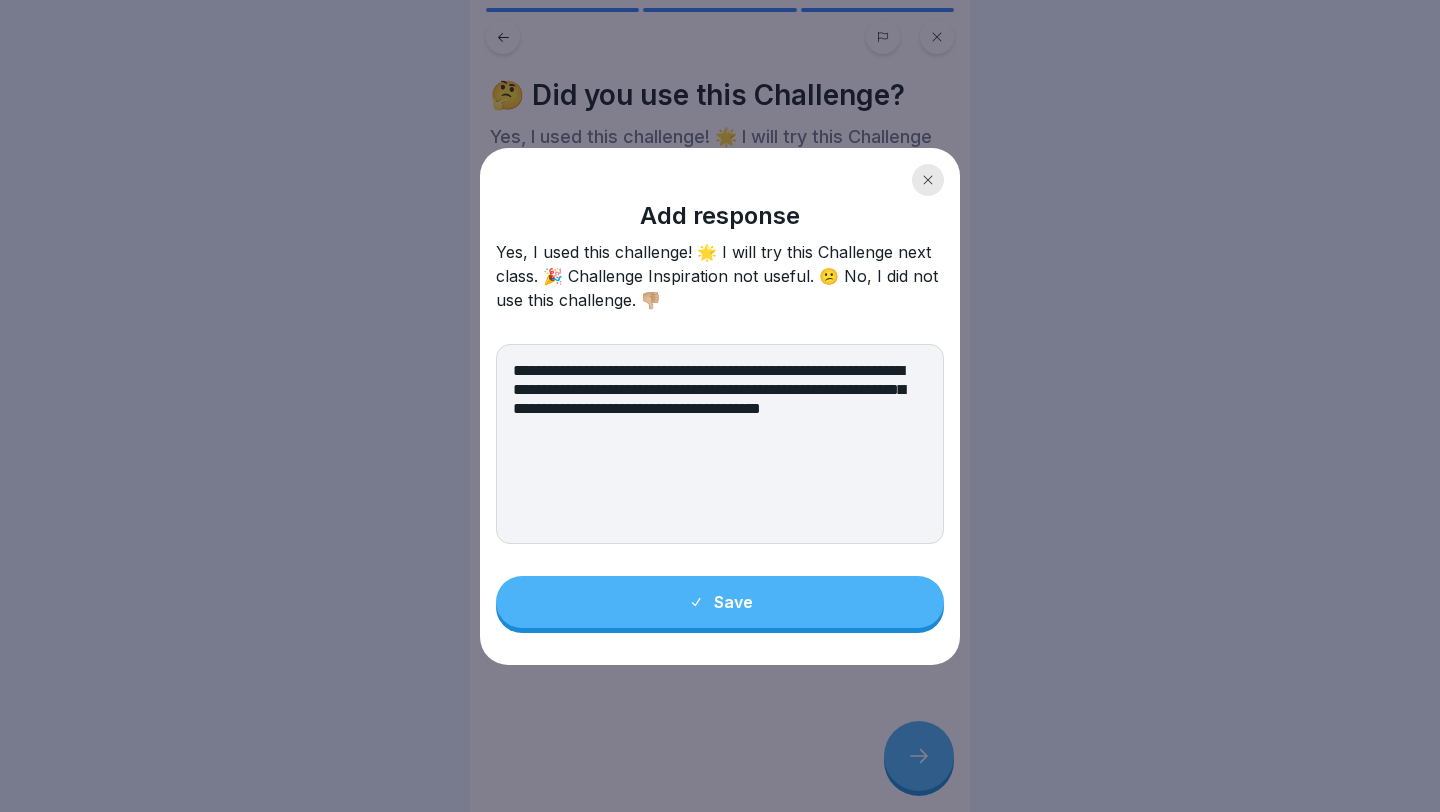 drag, startPoint x: 761, startPoint y: 407, endPoint x: 655, endPoint y: 406, distance: 106.004715 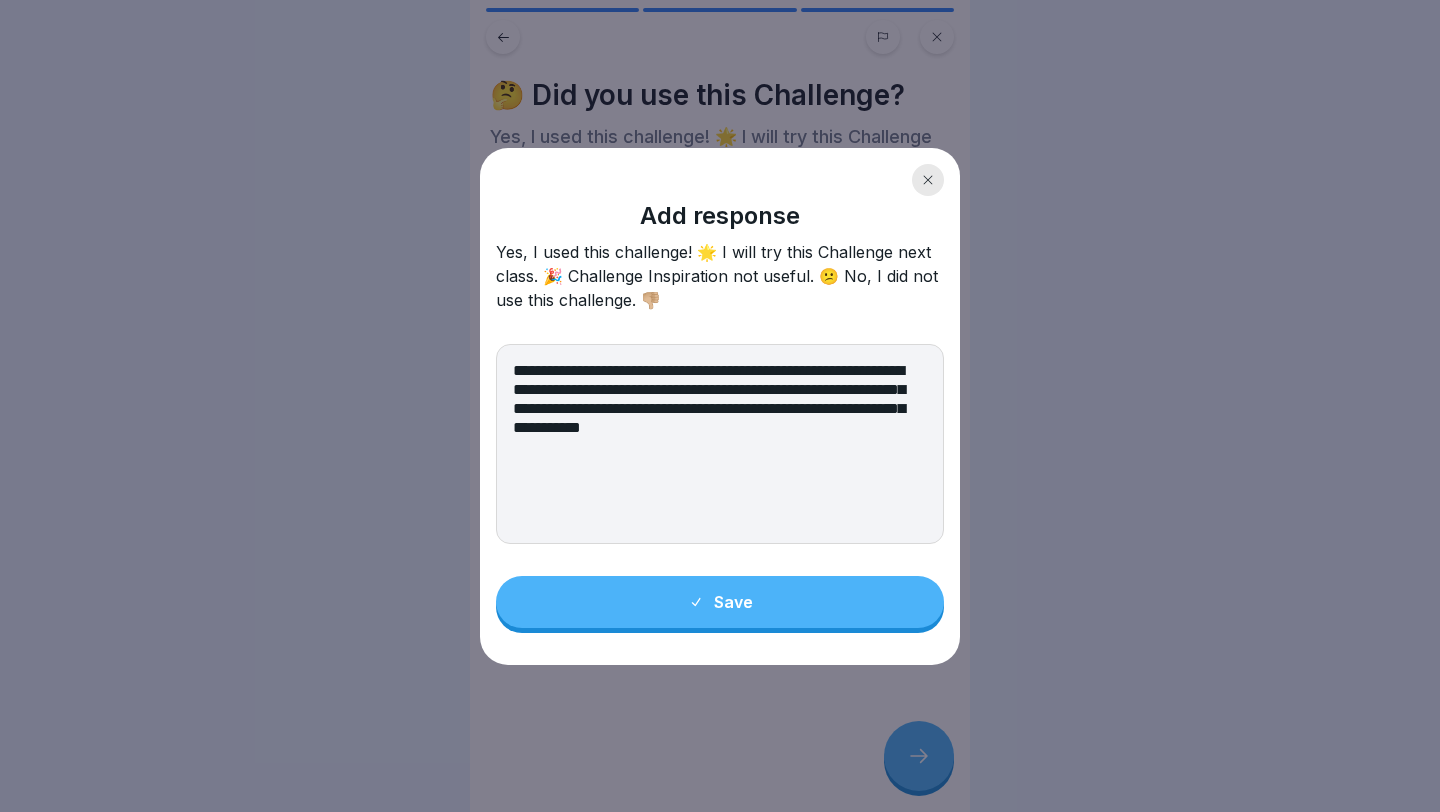 click on "**********" at bounding box center [720, 444] 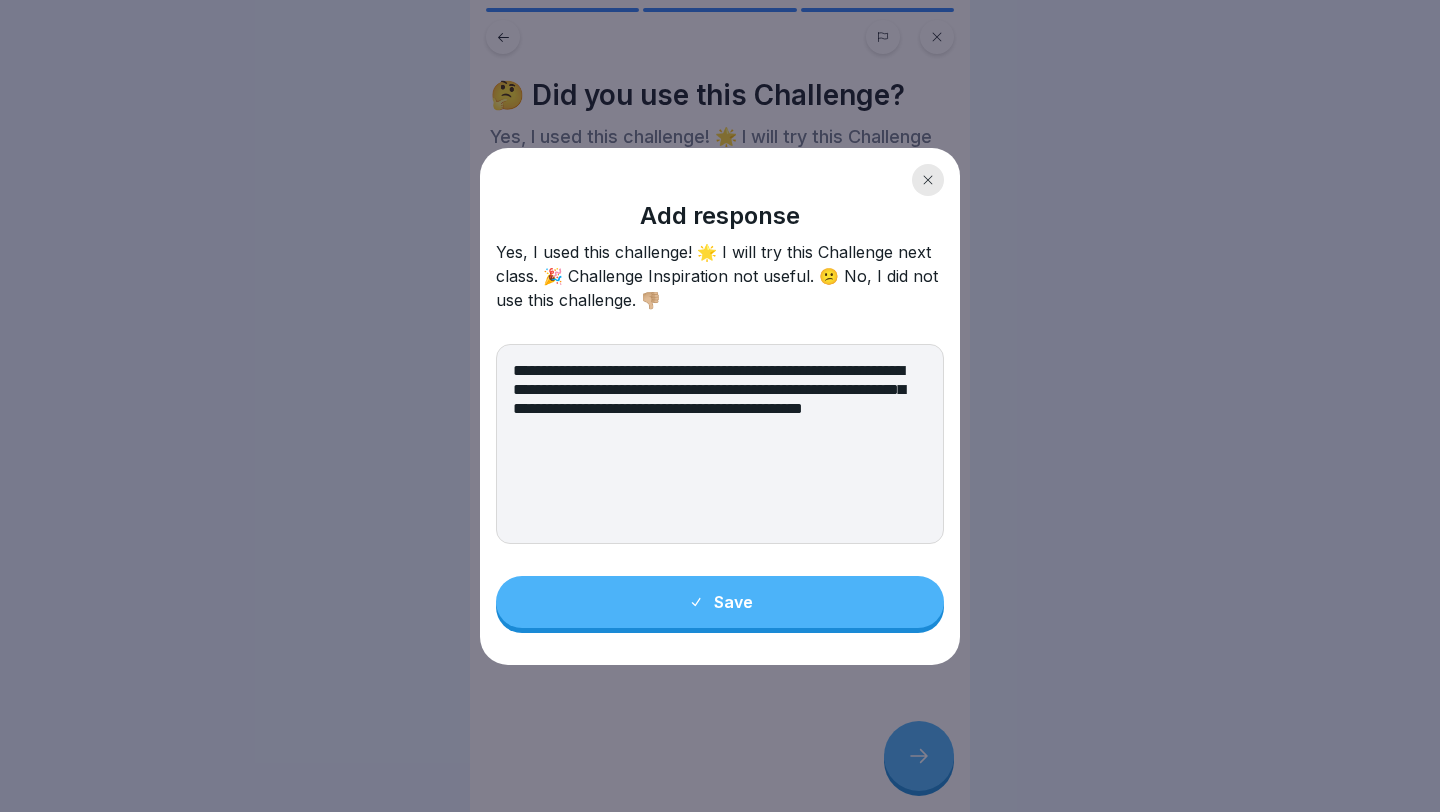 type on "**********" 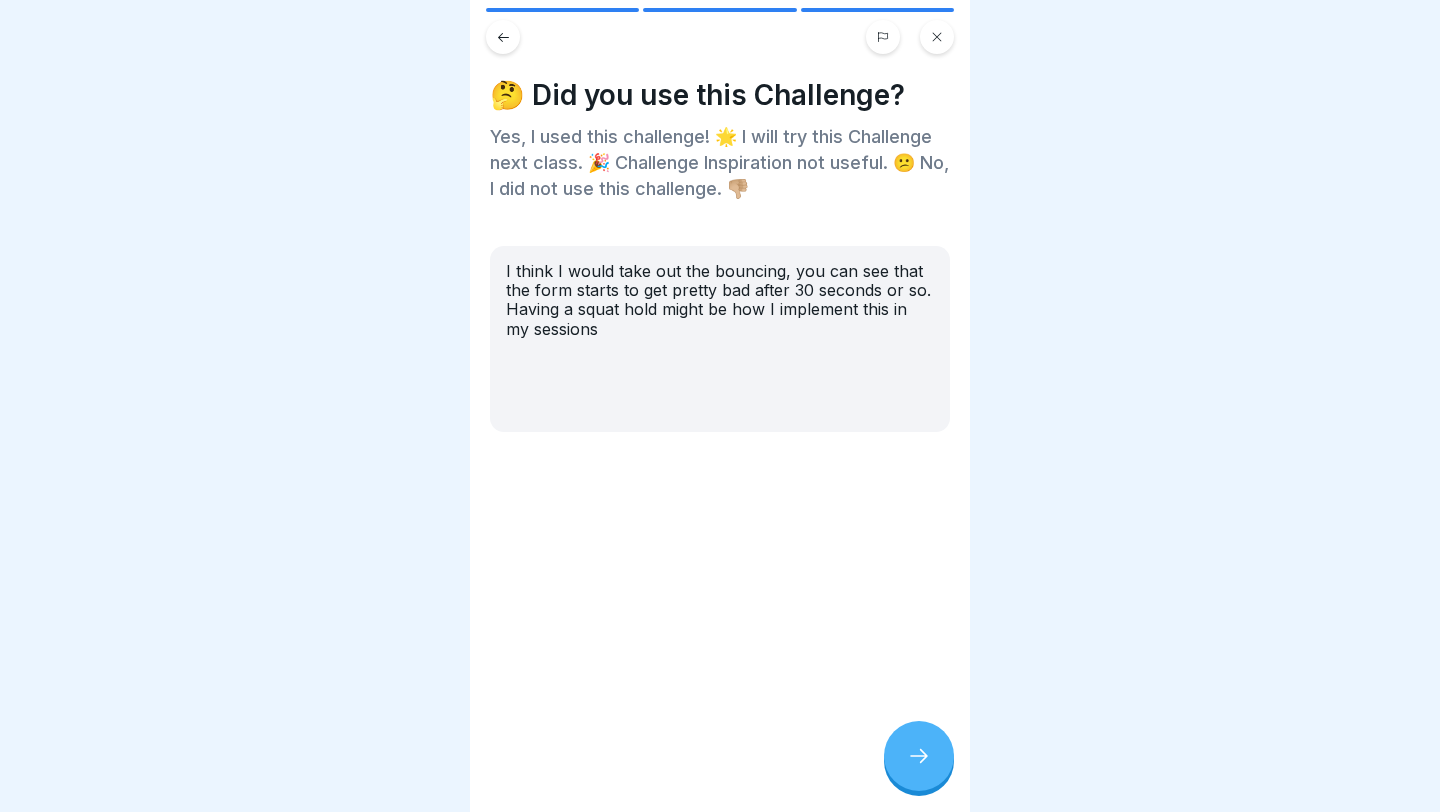click at bounding box center [919, 756] 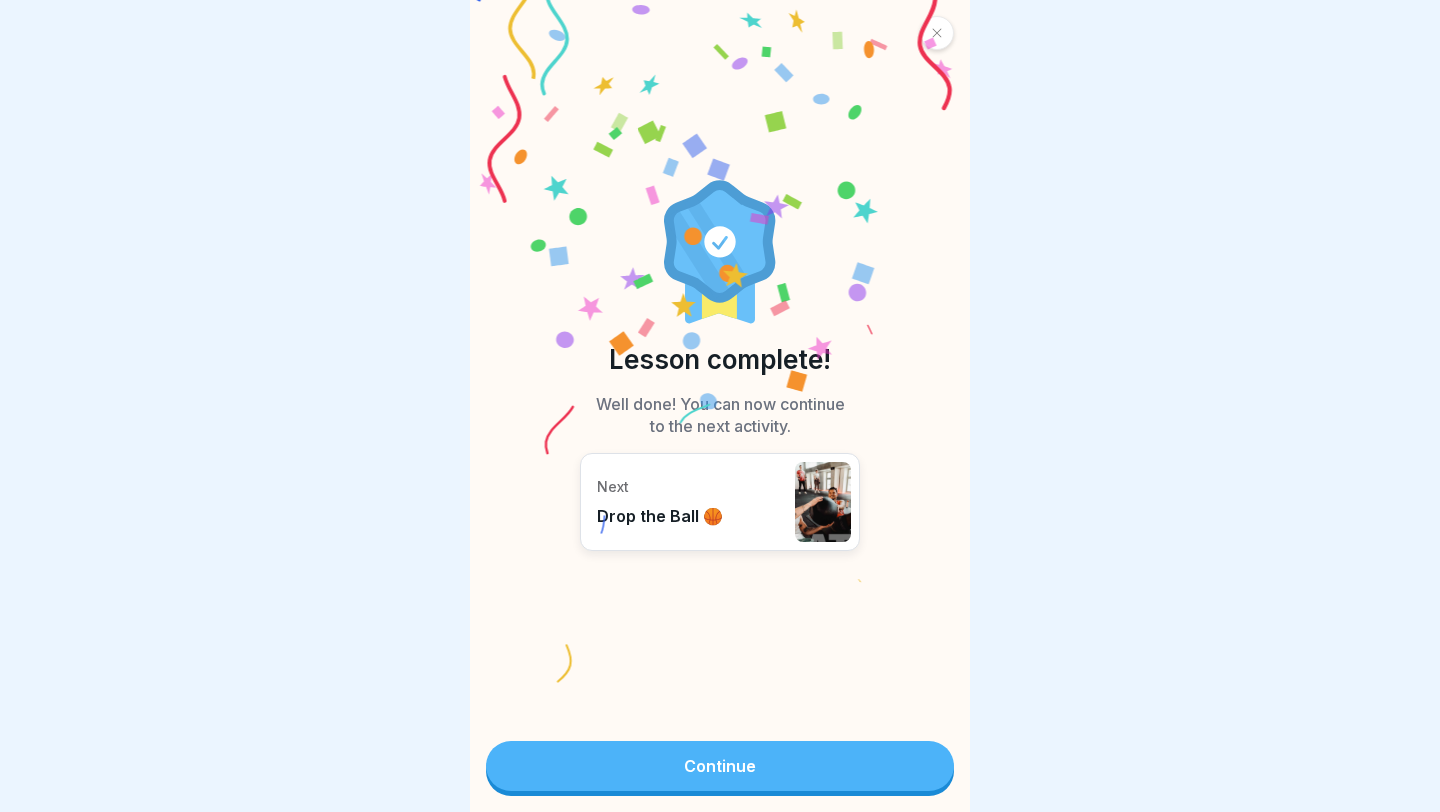 click on "Continue" at bounding box center (720, 766) 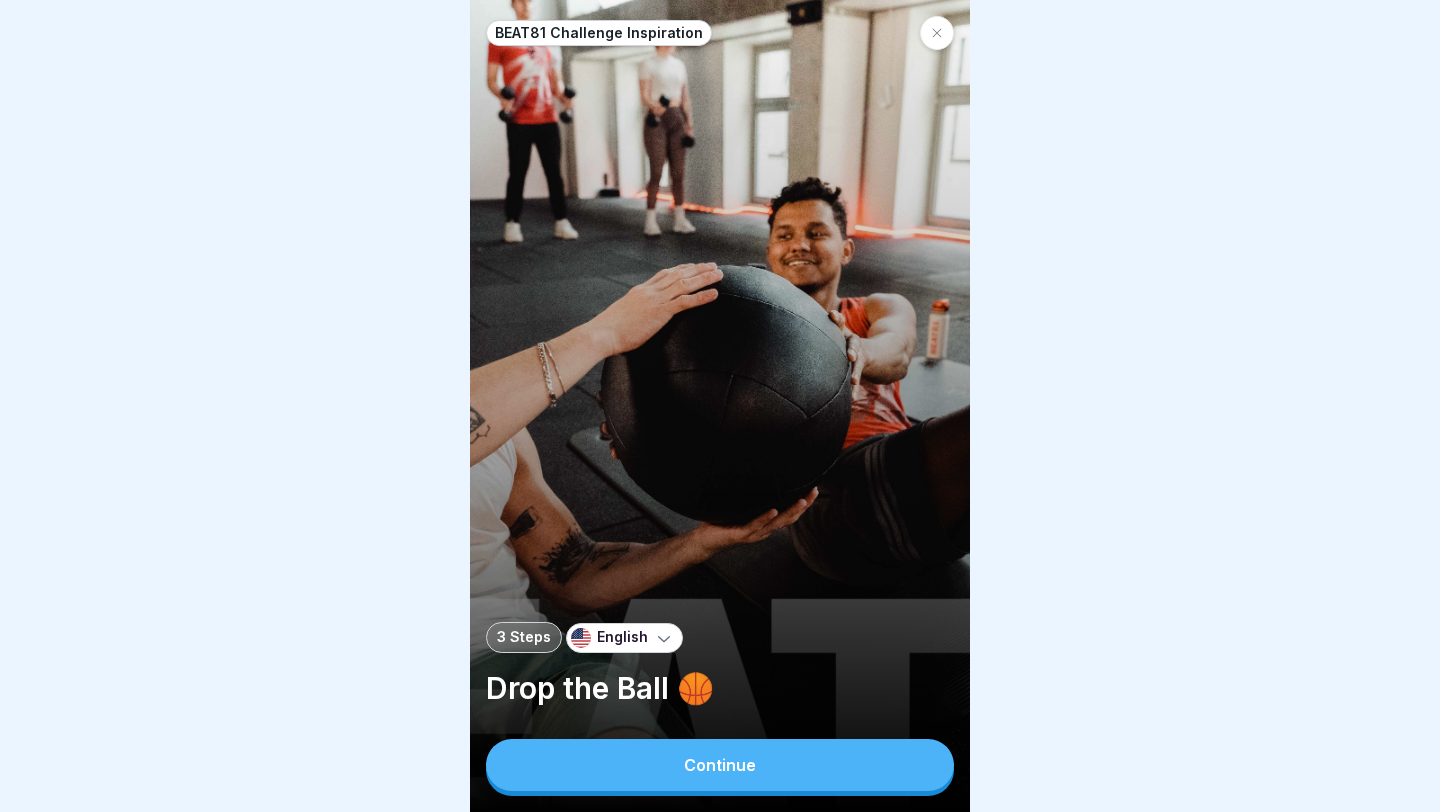 click on "Continue" at bounding box center [720, 765] 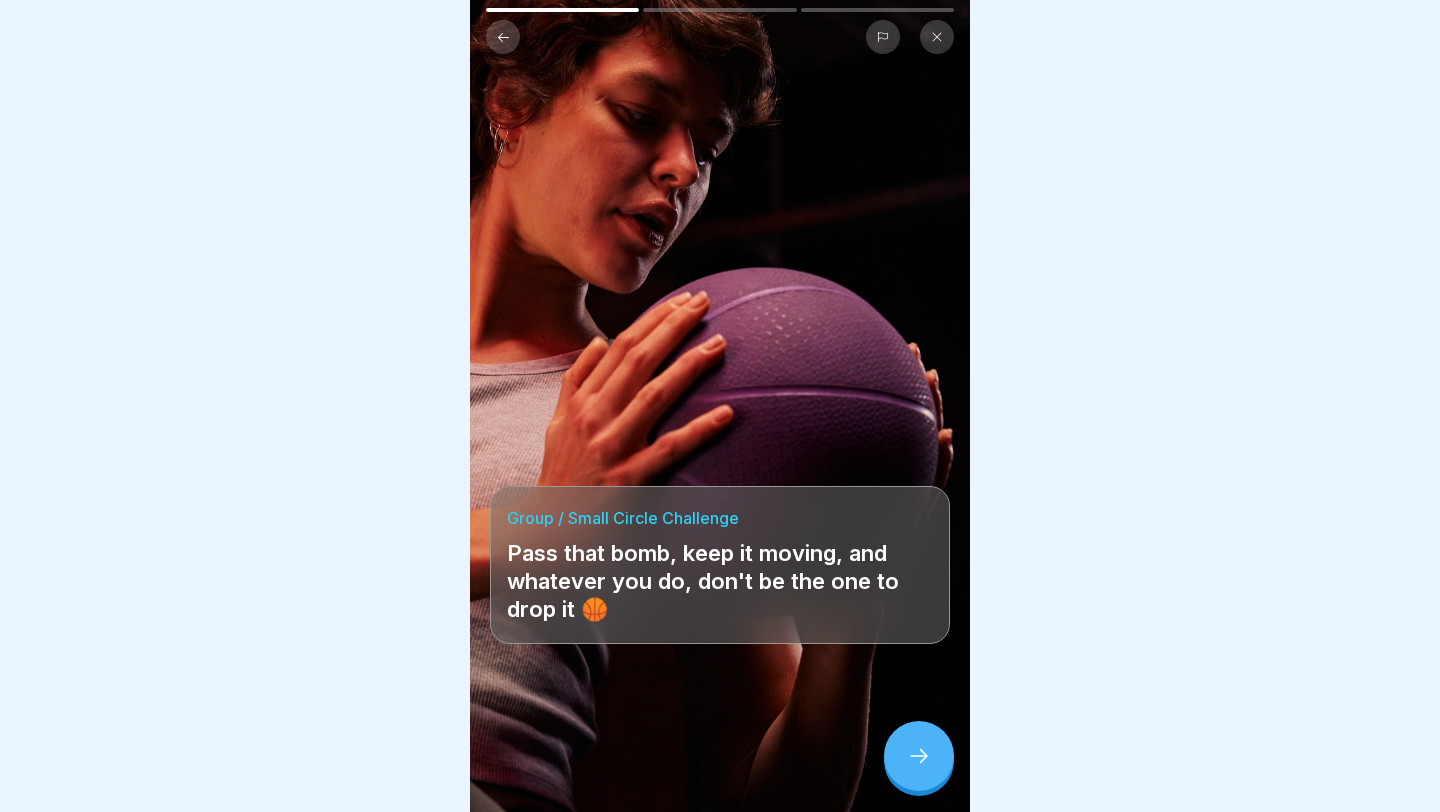 click at bounding box center (919, 756) 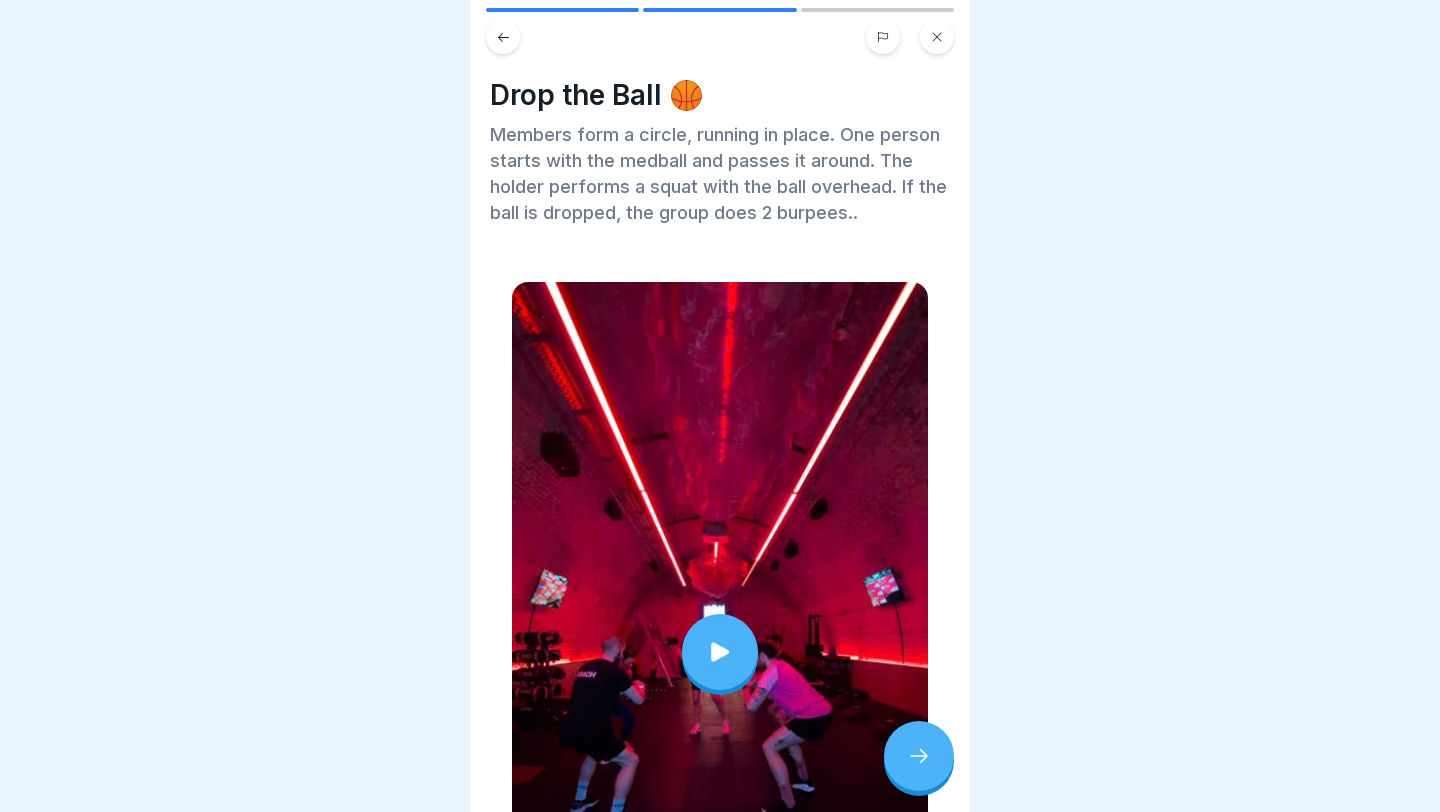 click 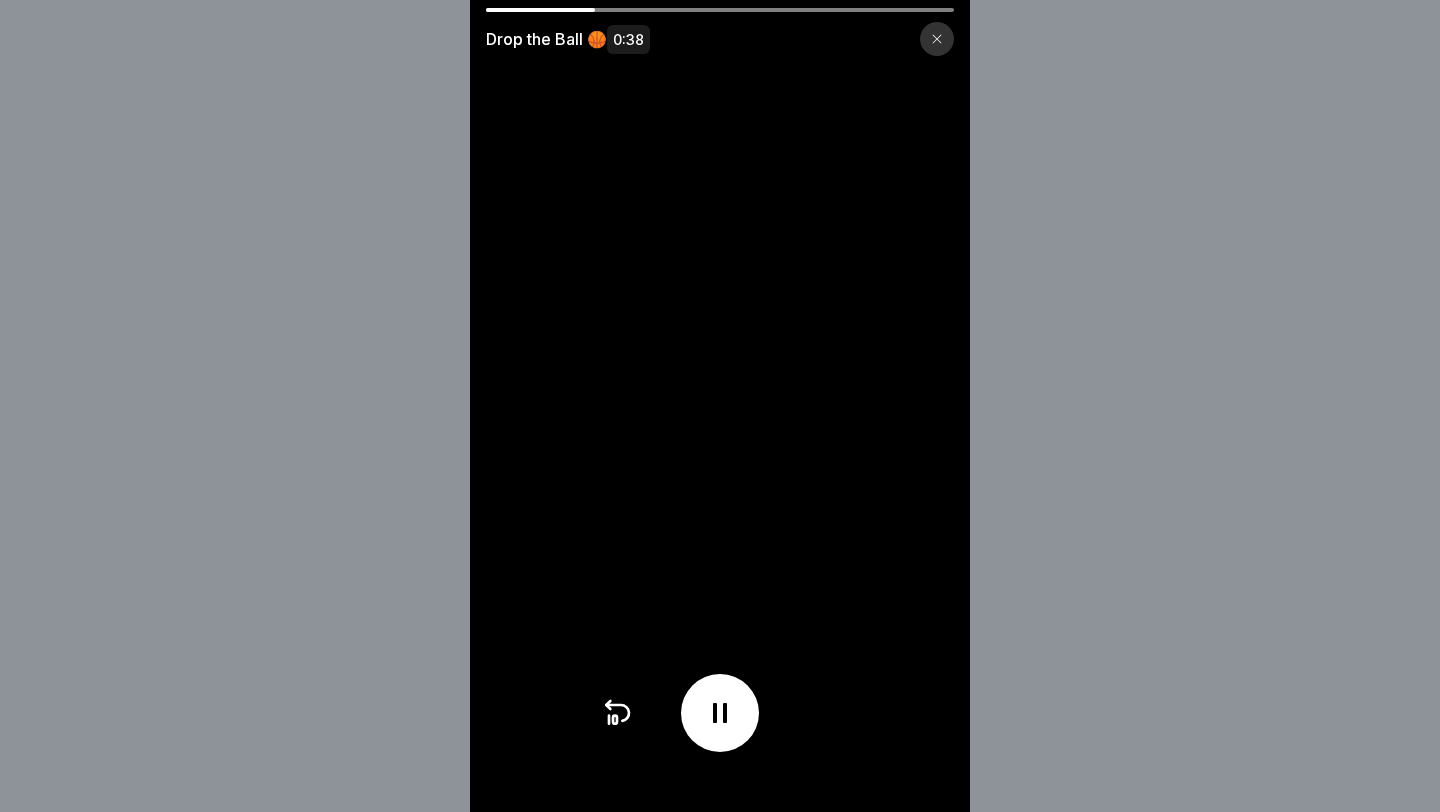 click at bounding box center (720, 10) 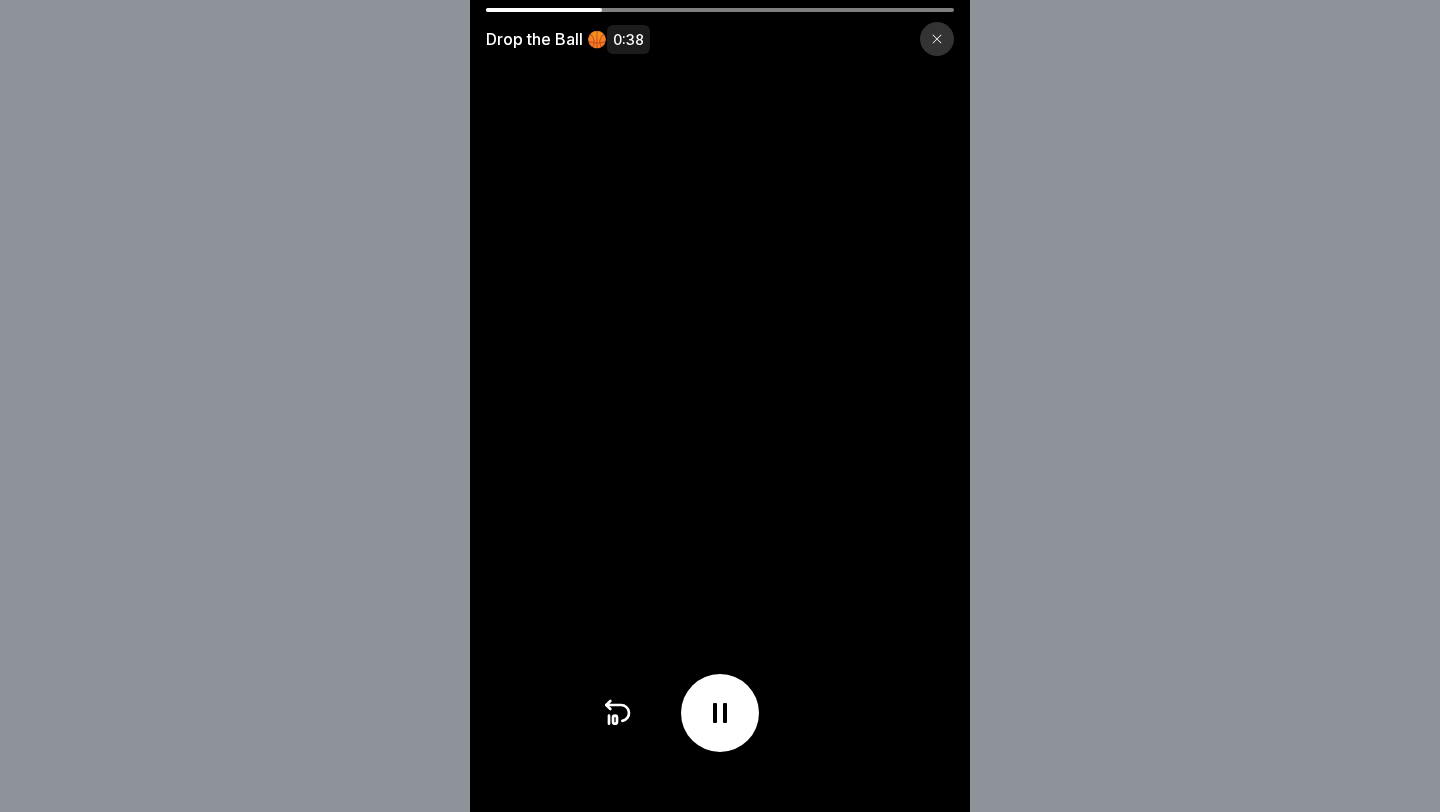 click on "Drop the Ball 🏀 0:38" at bounding box center (720, 32) 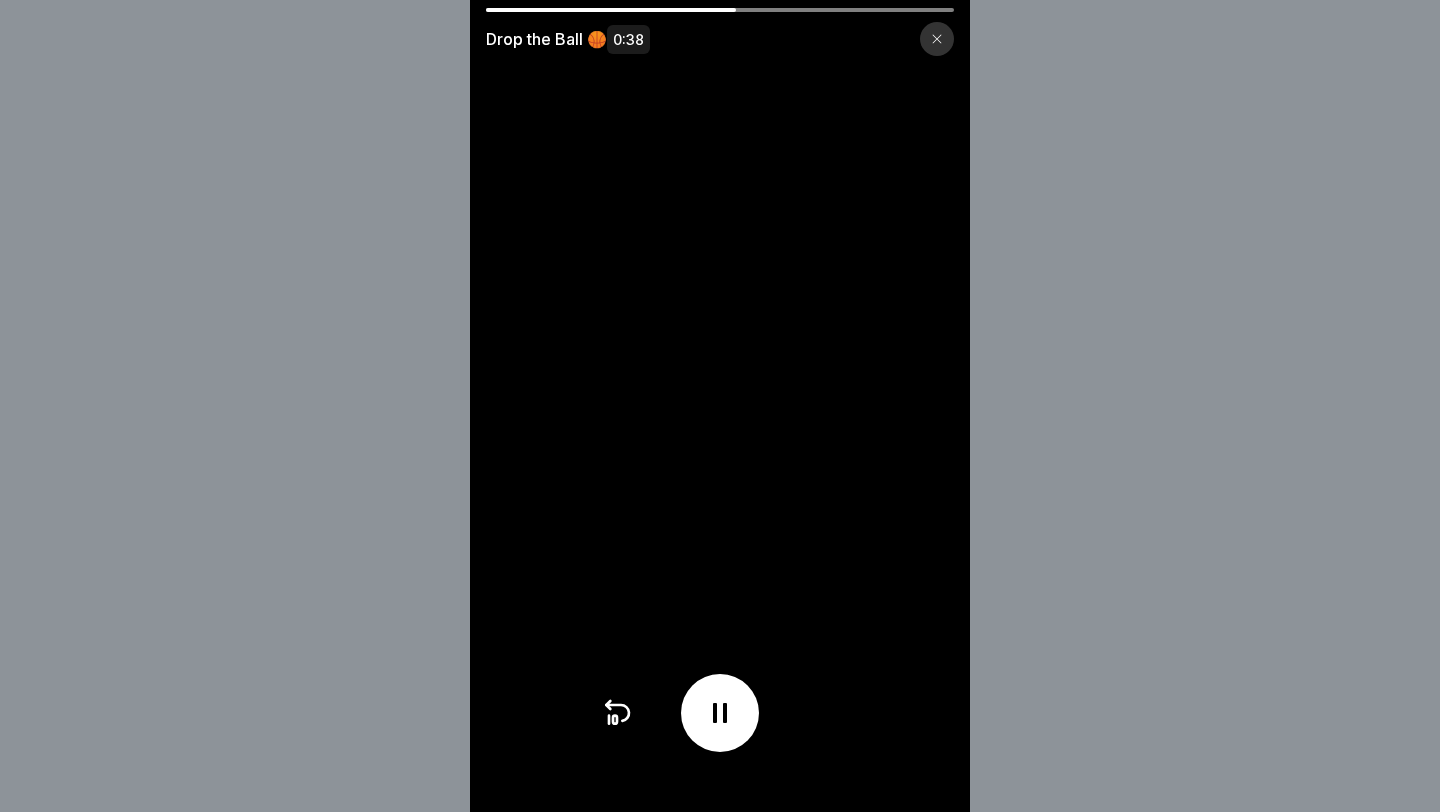 click at bounding box center [720, 713] 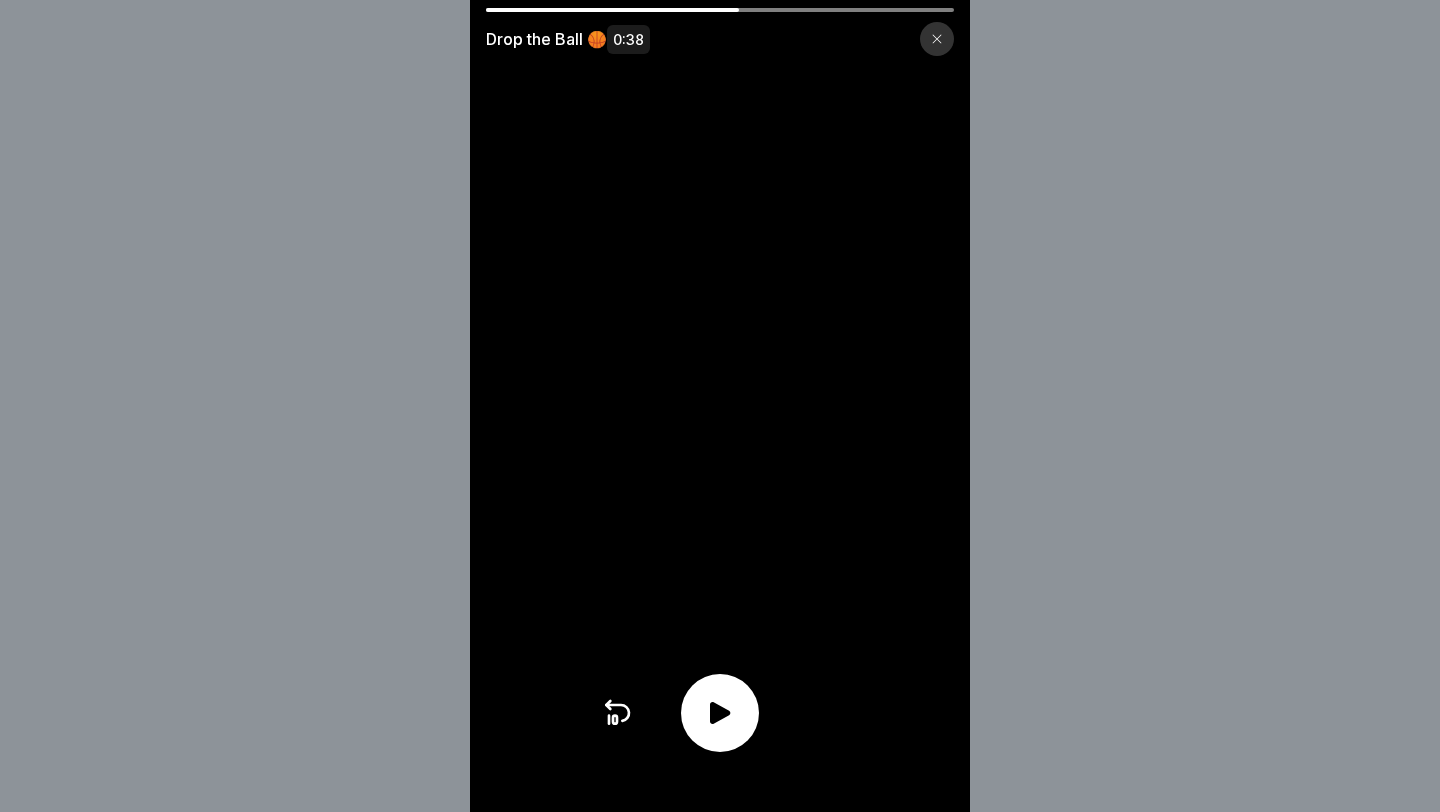 click at bounding box center (720, 713) 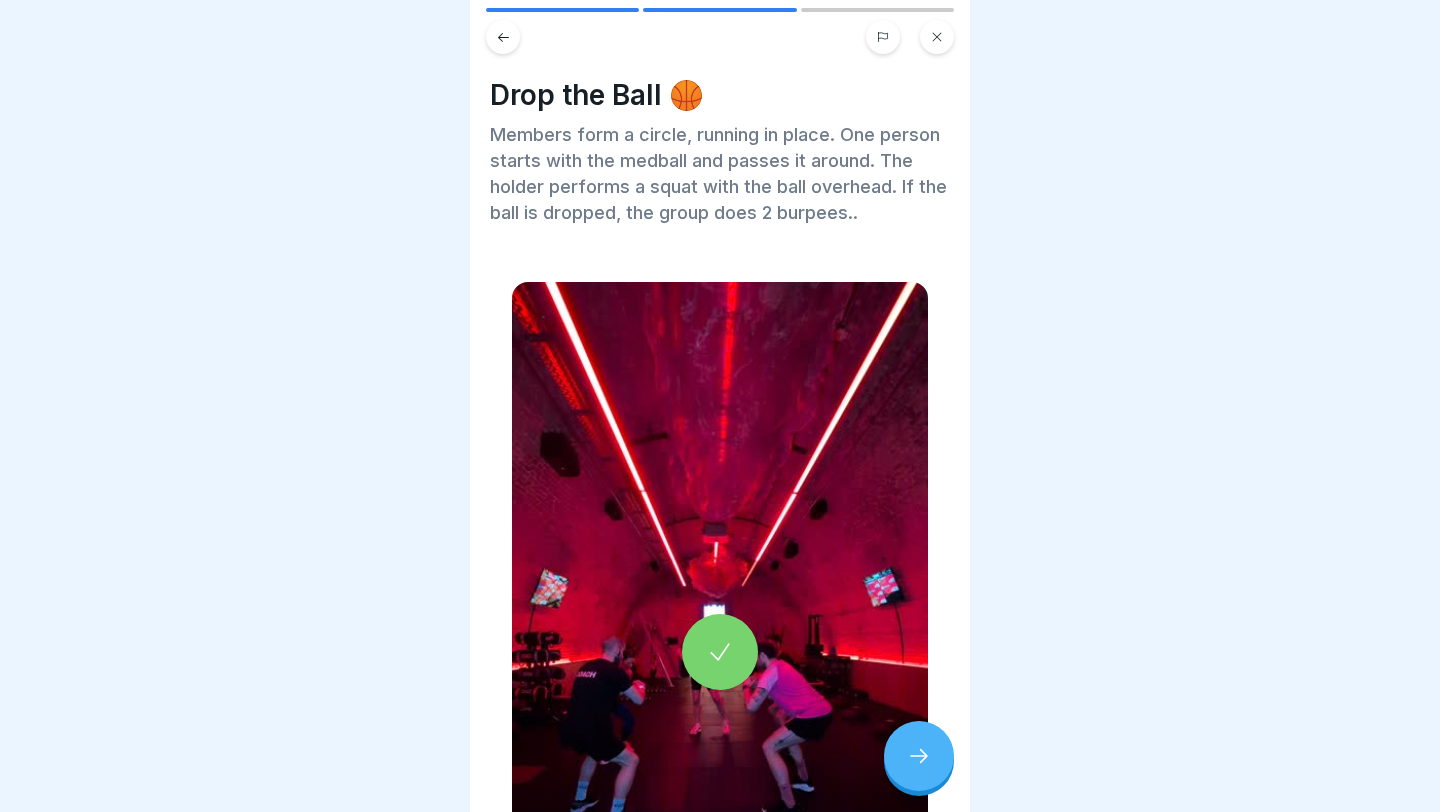 click 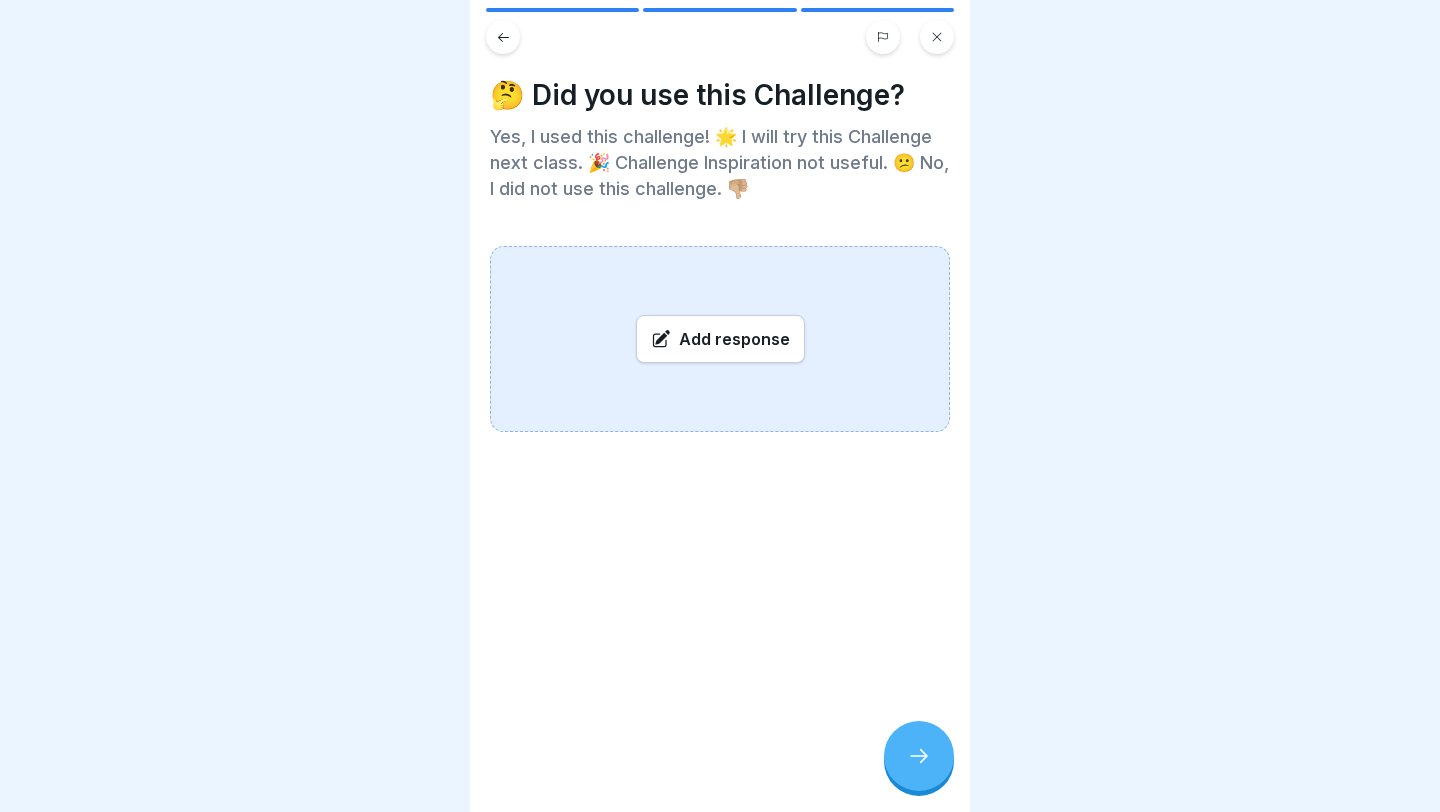 click on "Add response" at bounding box center [720, 339] 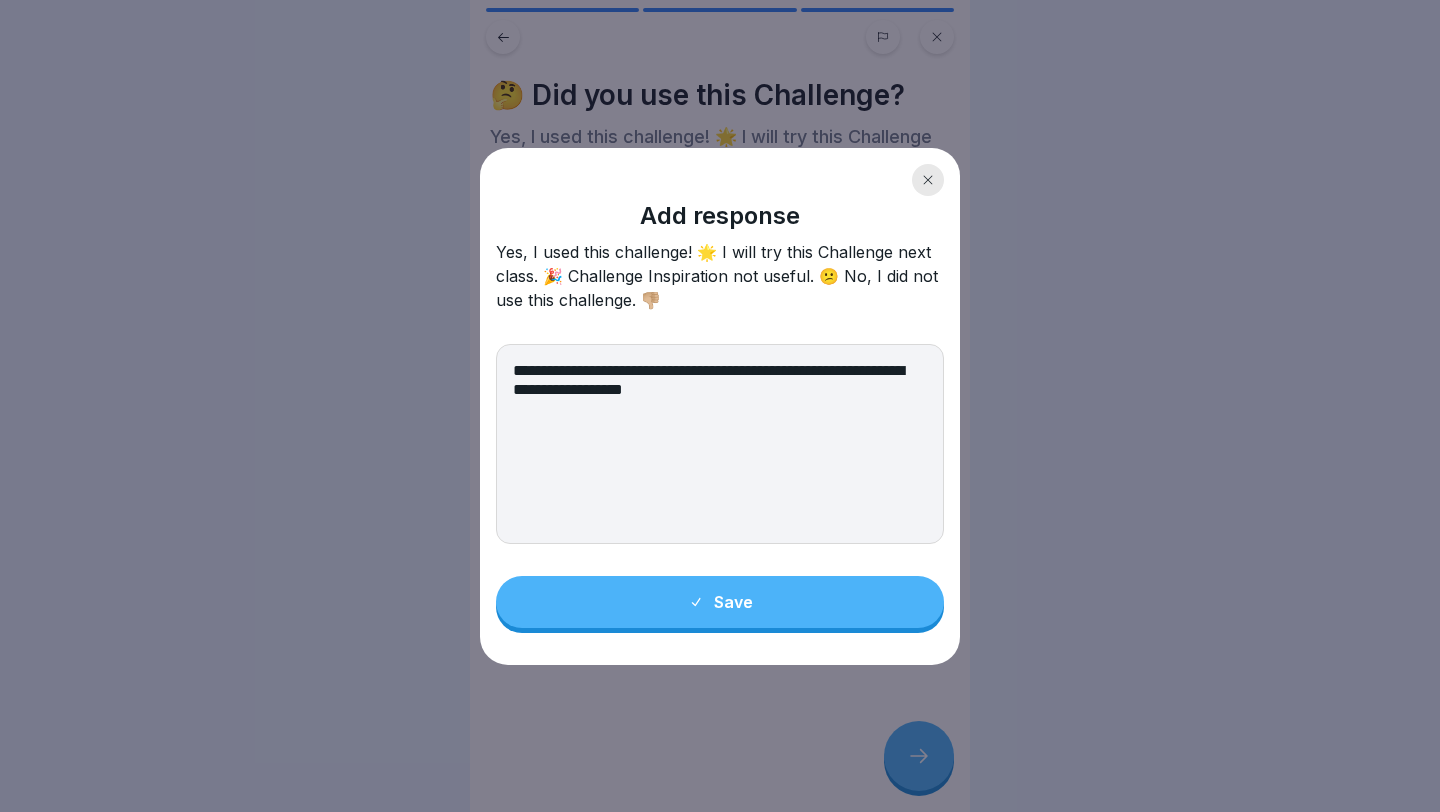 type on "**********" 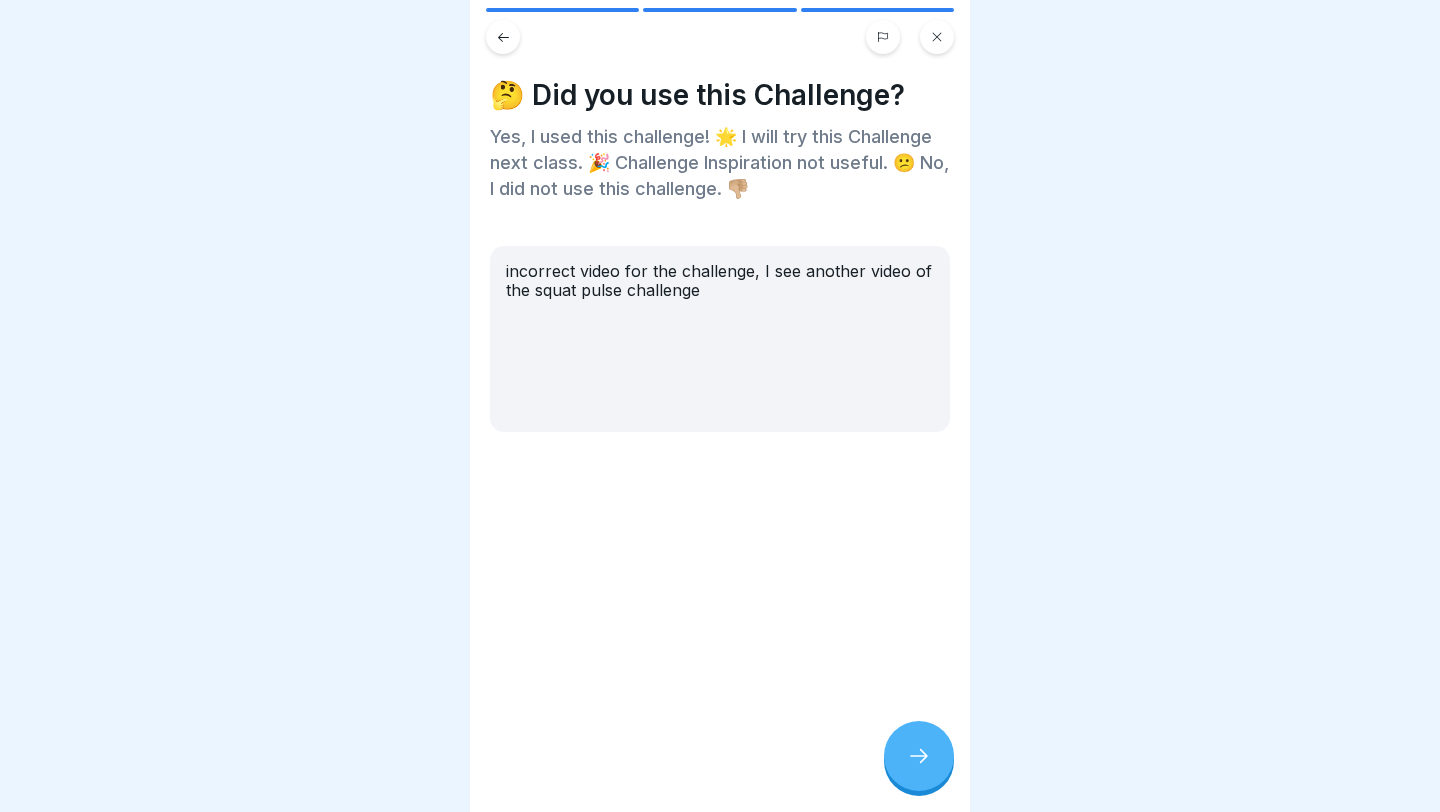 click 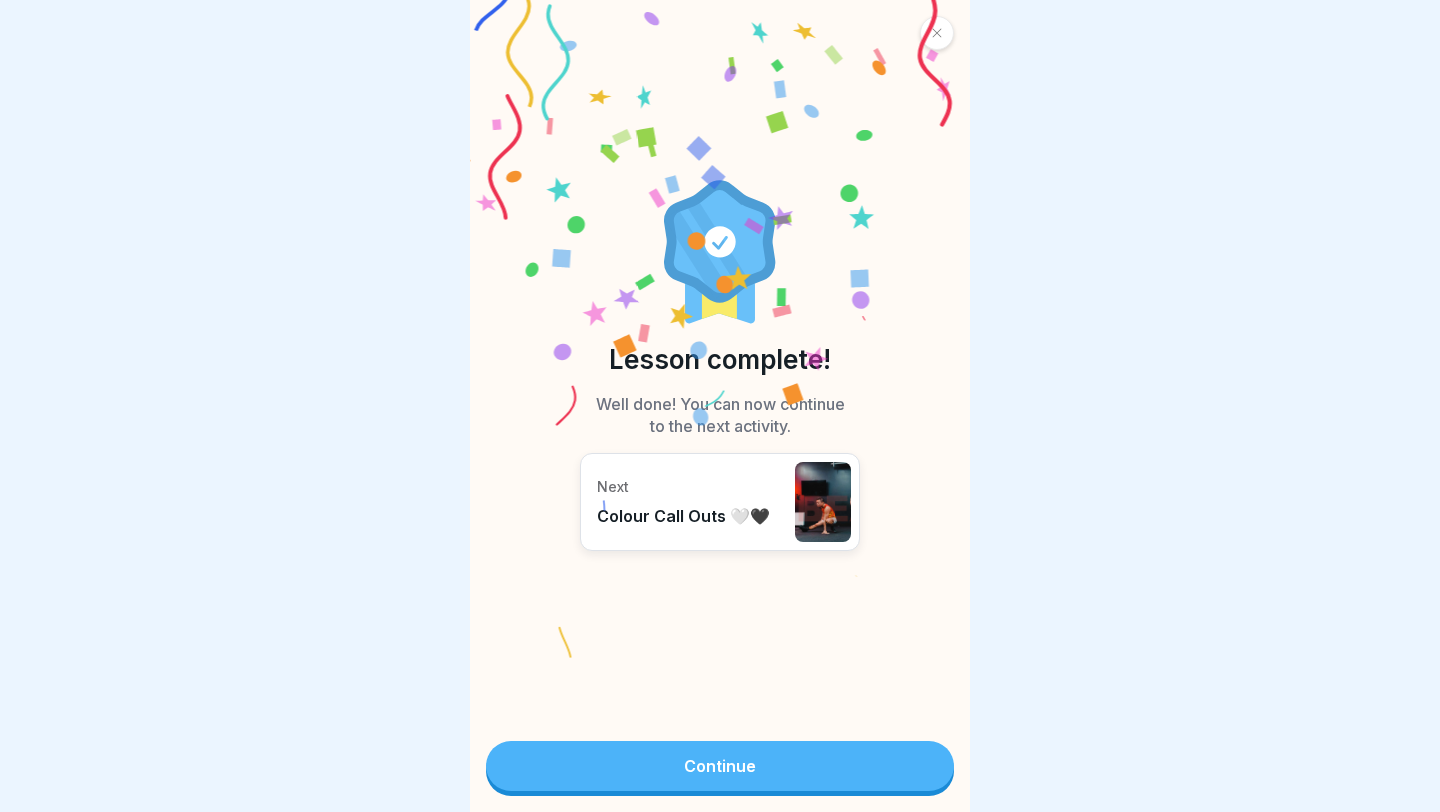 click on "Continue" at bounding box center (720, 766) 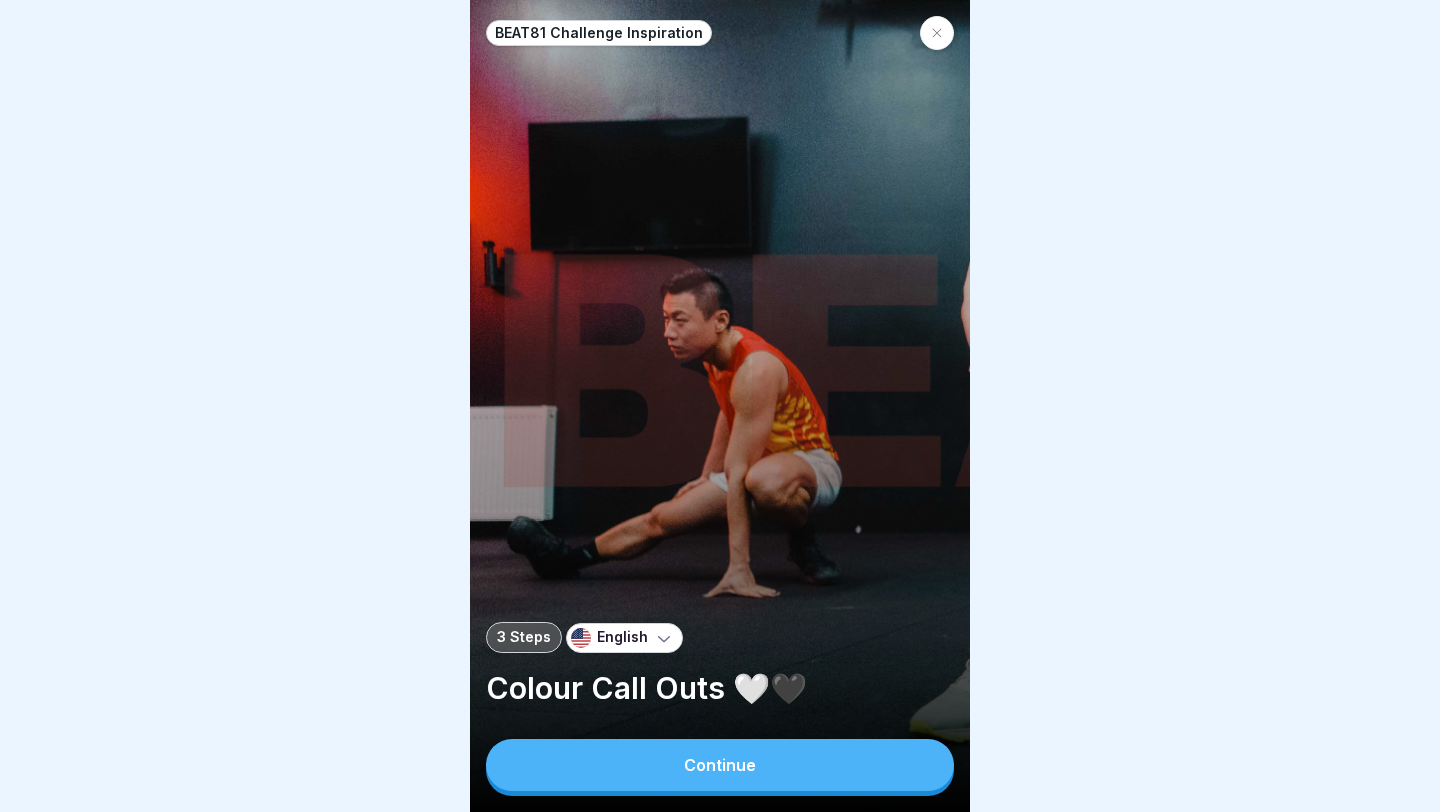click on "Continue" at bounding box center [720, 765] 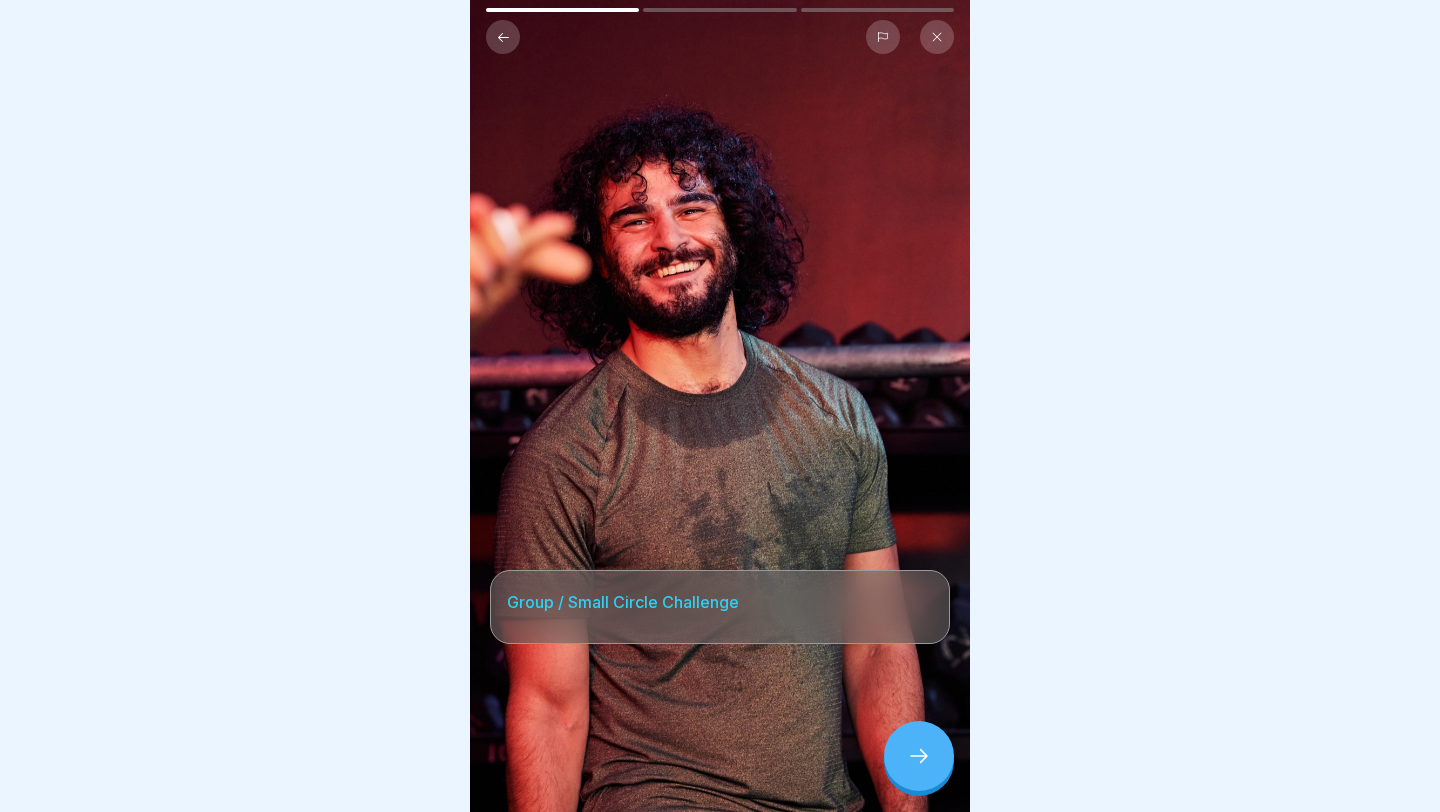 click 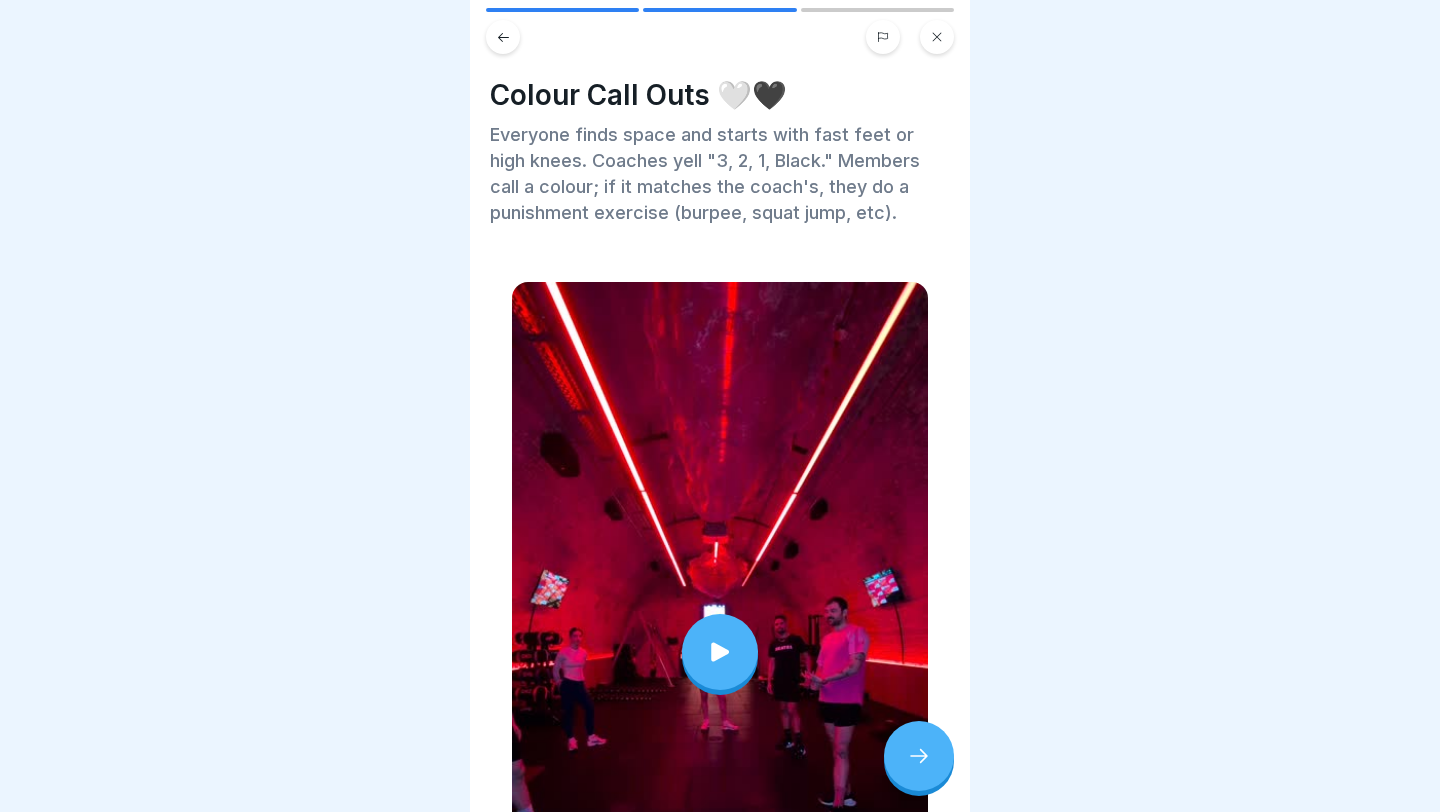 click at bounding box center [720, 652] 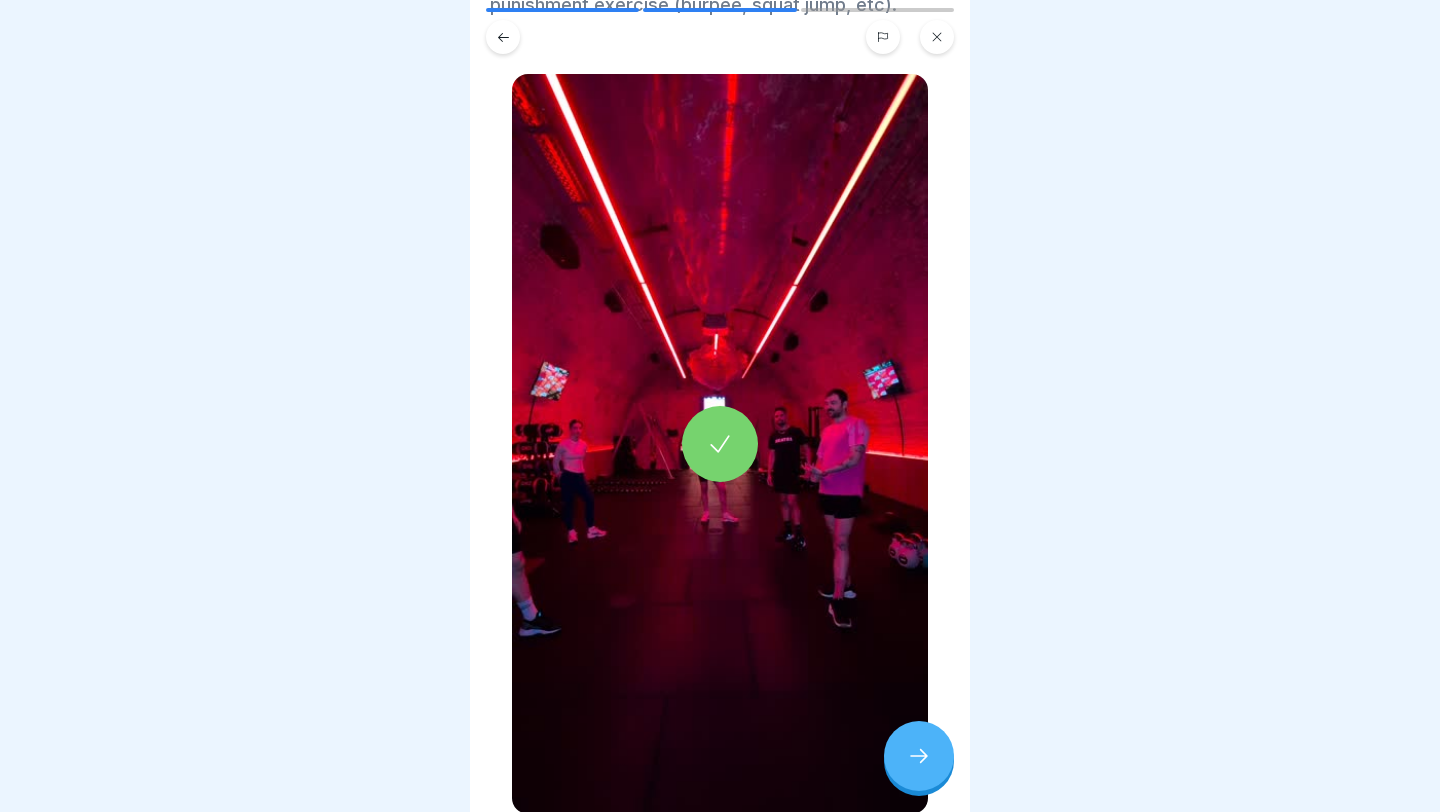 scroll, scrollTop: 203, scrollLeft: 0, axis: vertical 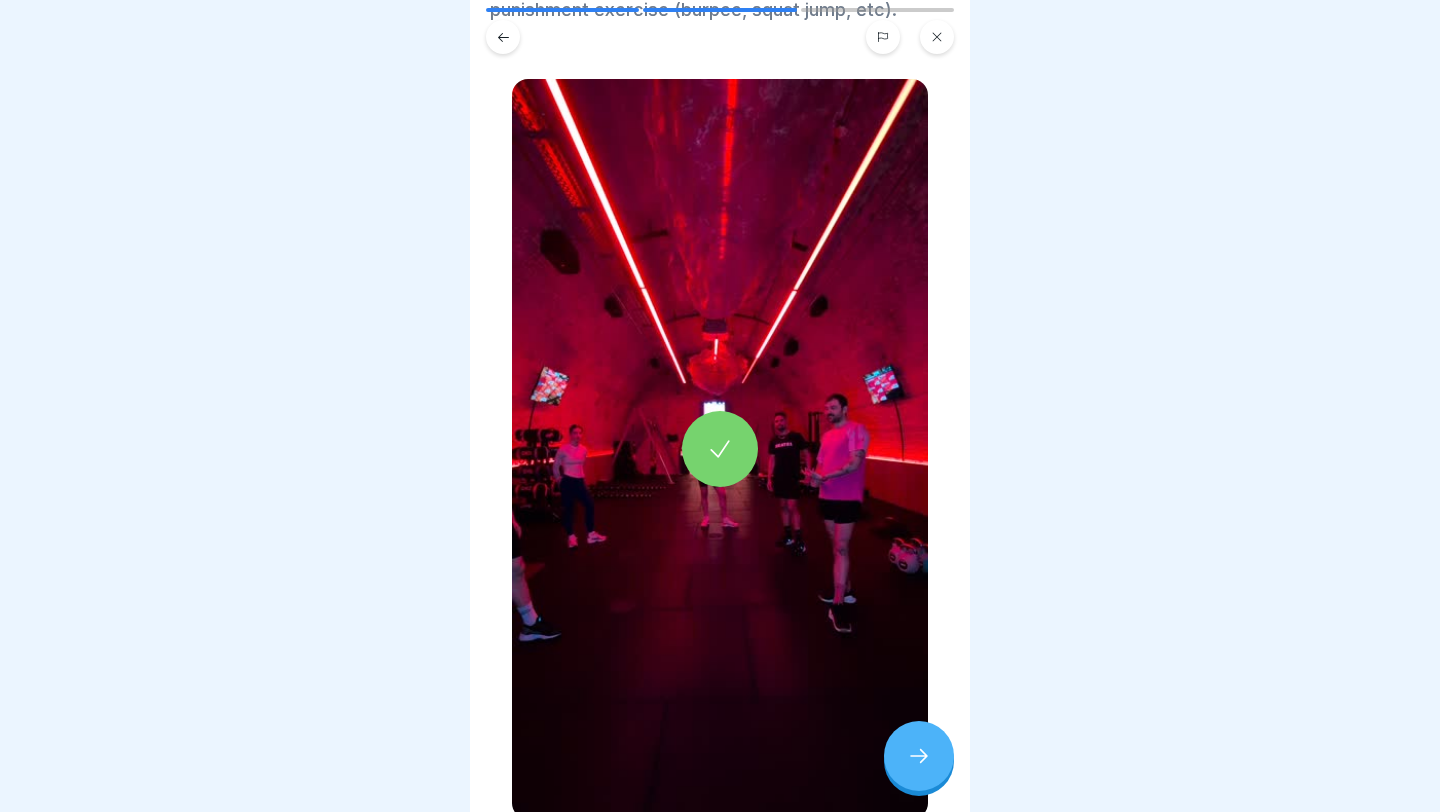 click at bounding box center [919, 756] 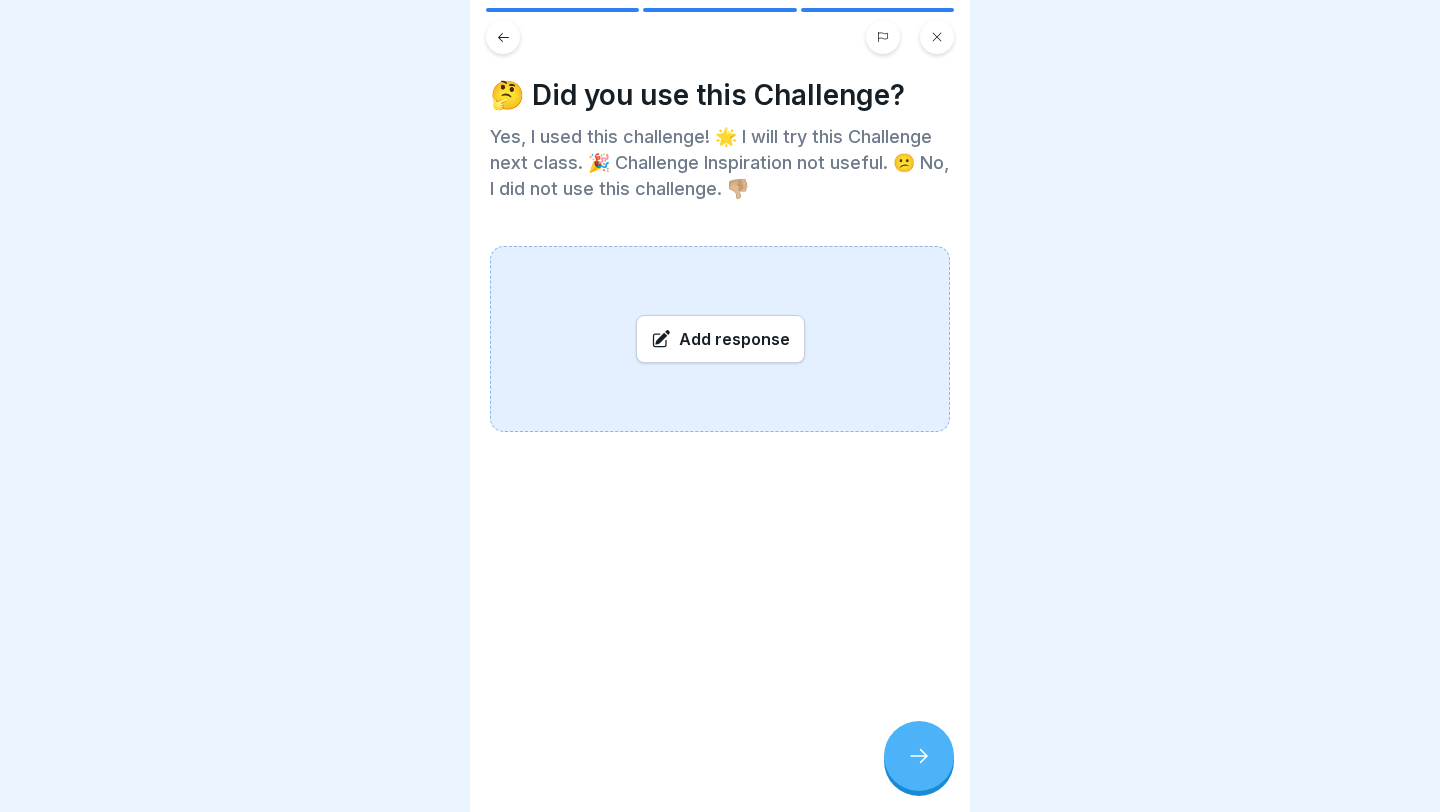 click on "Add response" at bounding box center (720, 339) 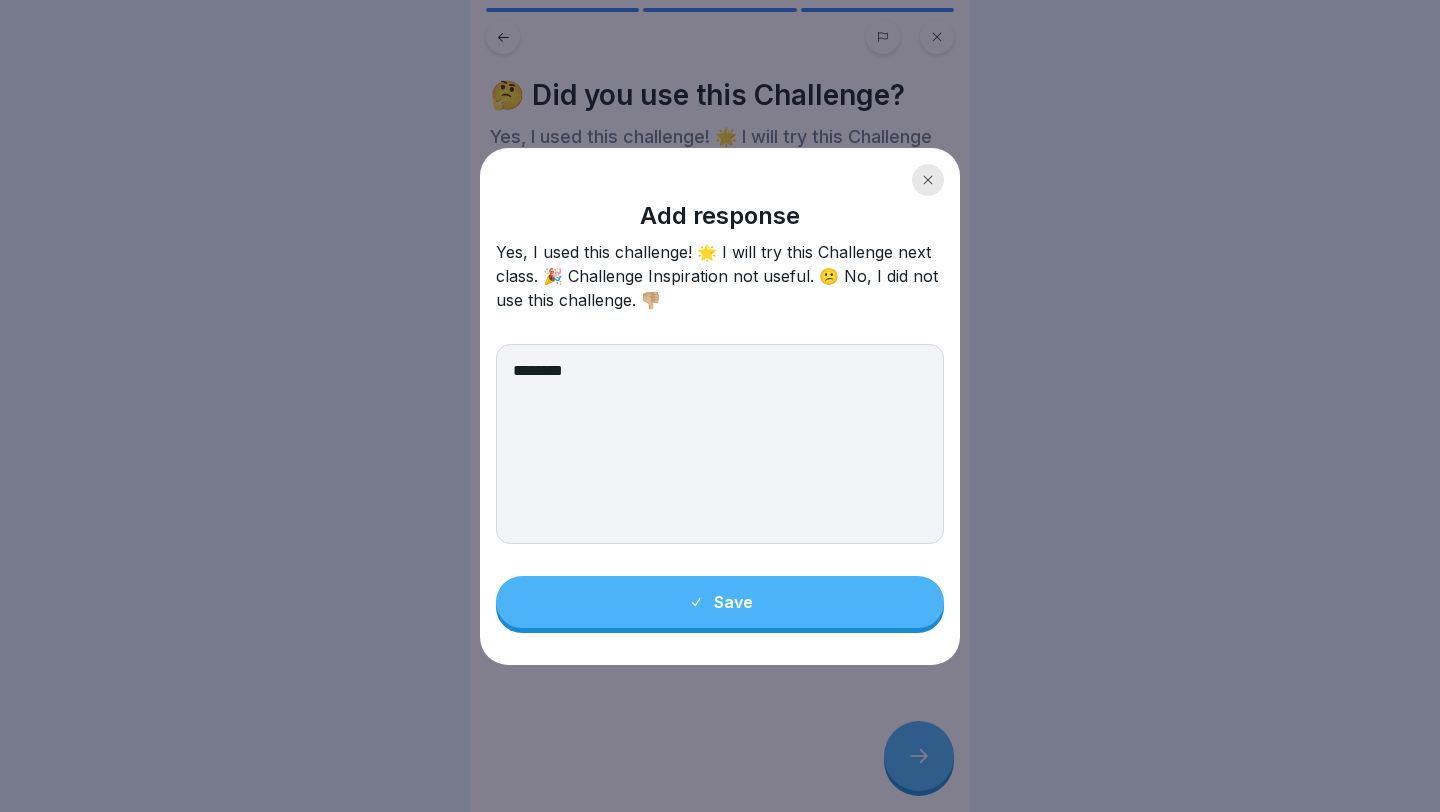 type on "********" 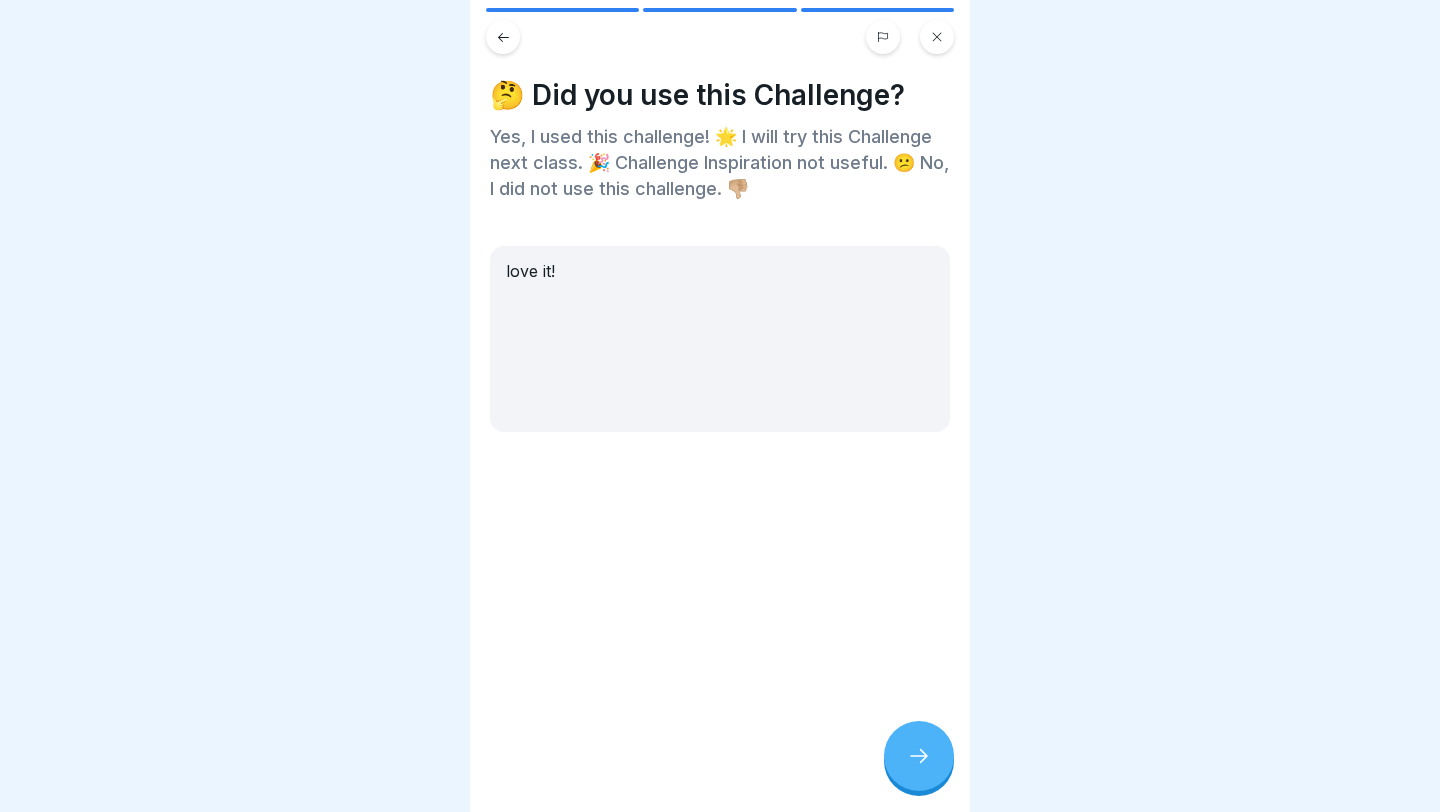 click on "🤔 Did you use this Challenge? Yes, I used this challenge! 🌟
I will try this Challenge next class. 🎉
Challenge Inspiration not useful. 😕
No, I did not use this challenge. 👎🏼 love it!" at bounding box center (720, 406) 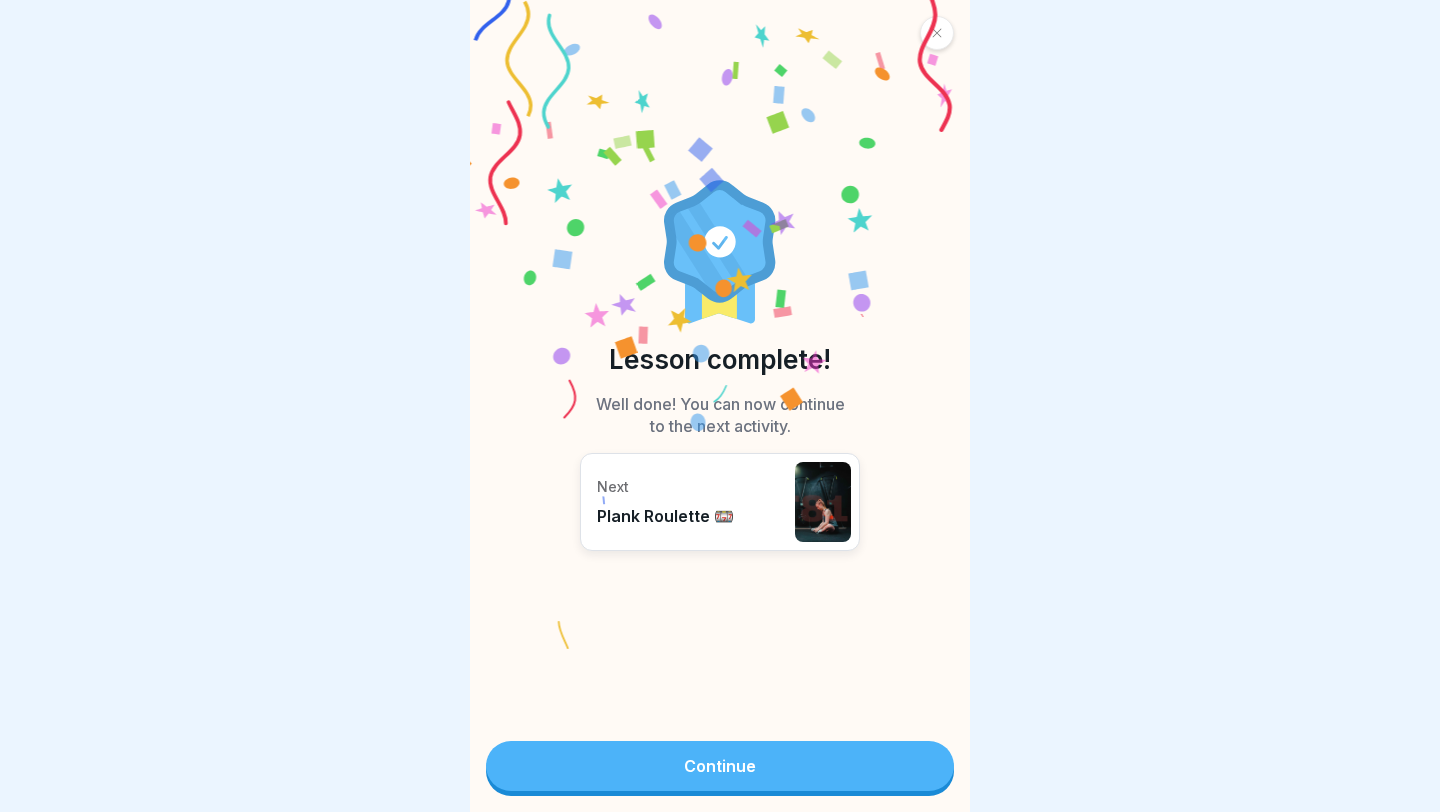 click on "Continue" at bounding box center [720, 766] 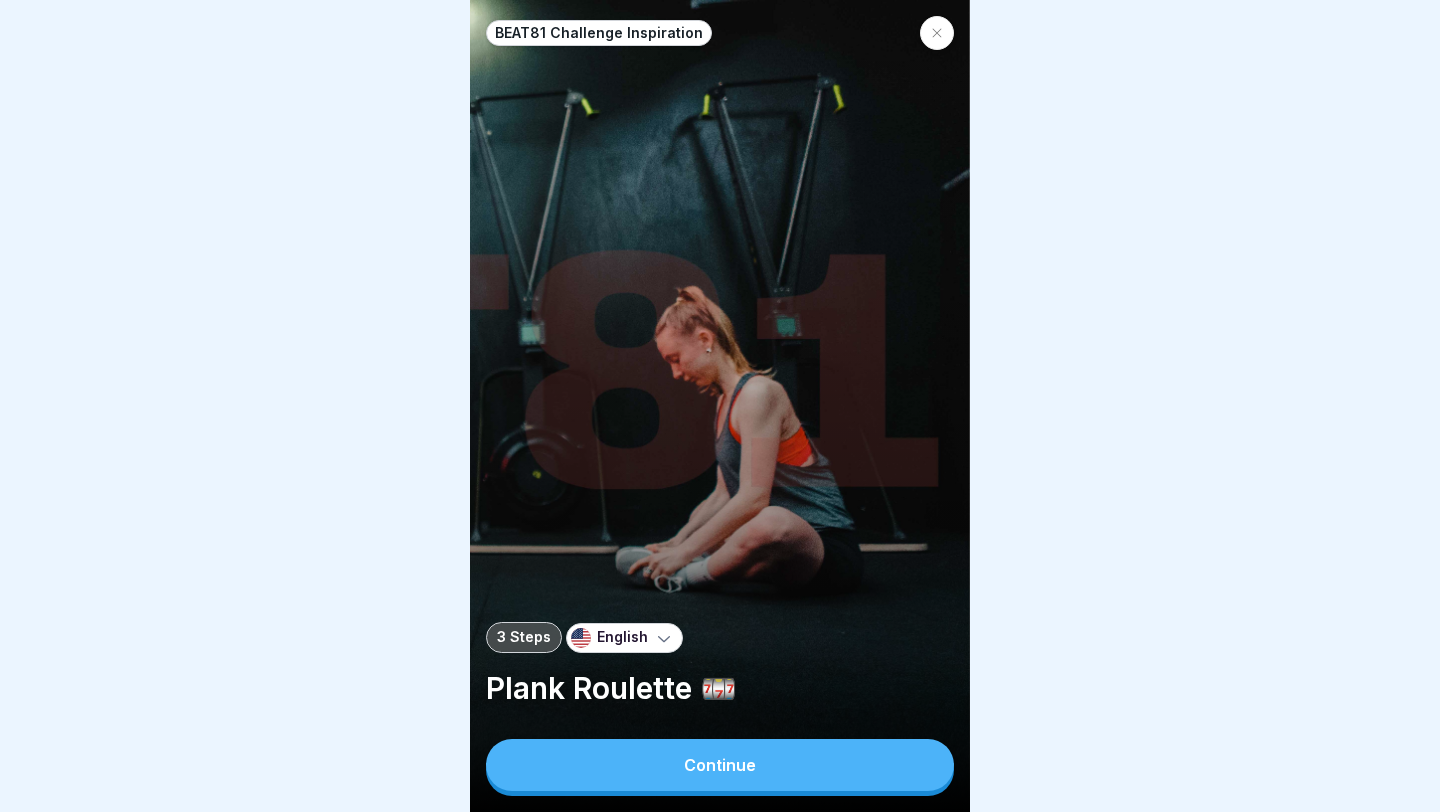 click on "Continue" at bounding box center [720, 765] 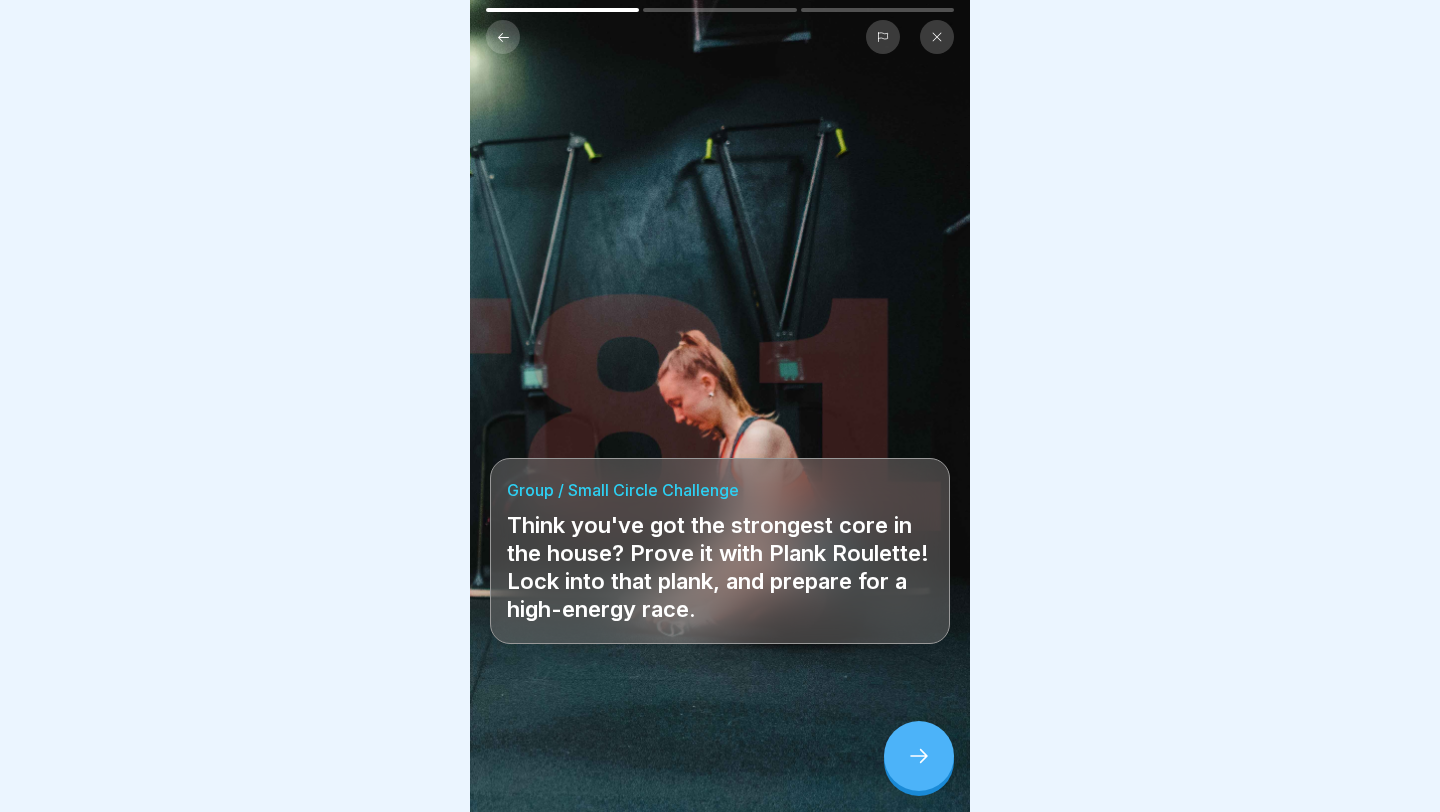 click 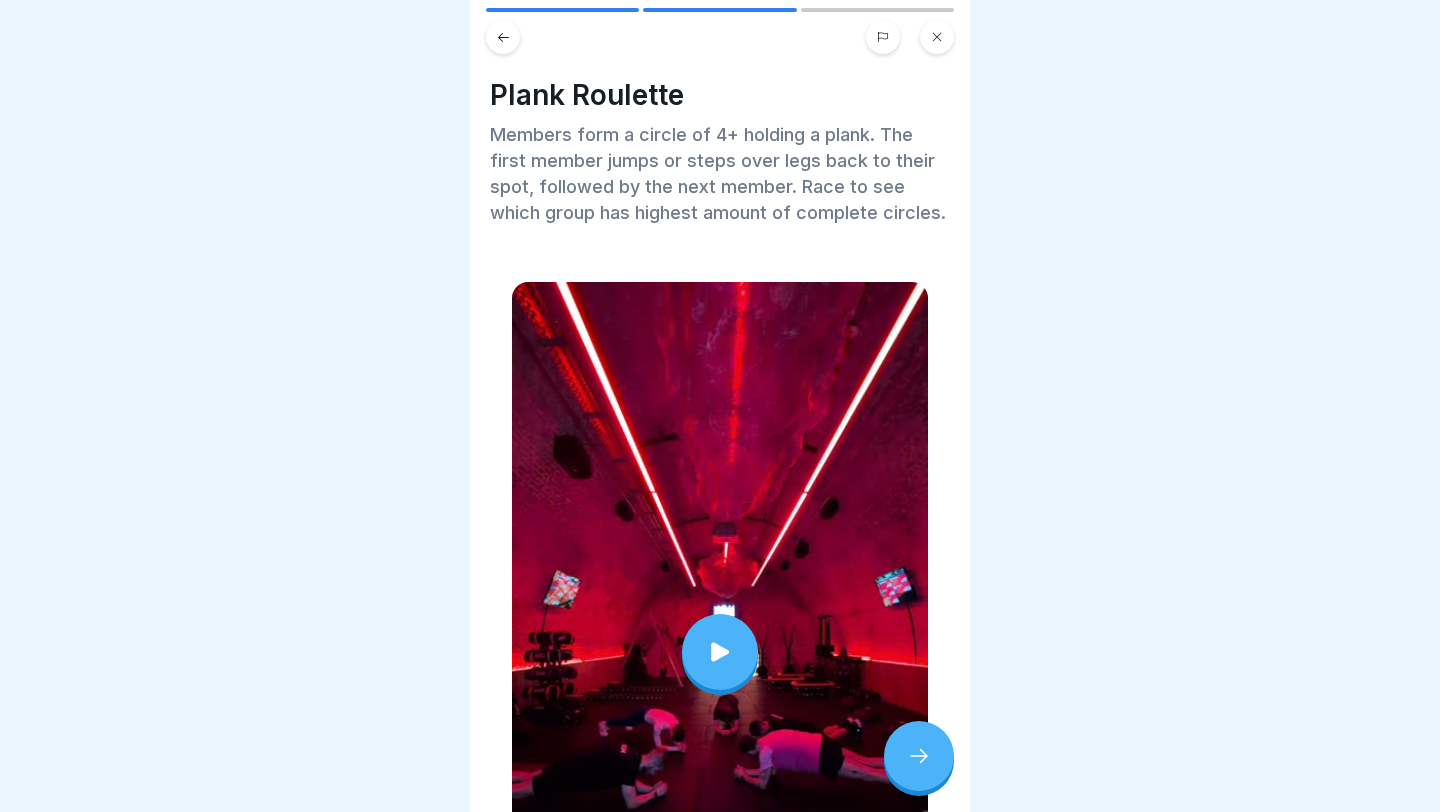 click 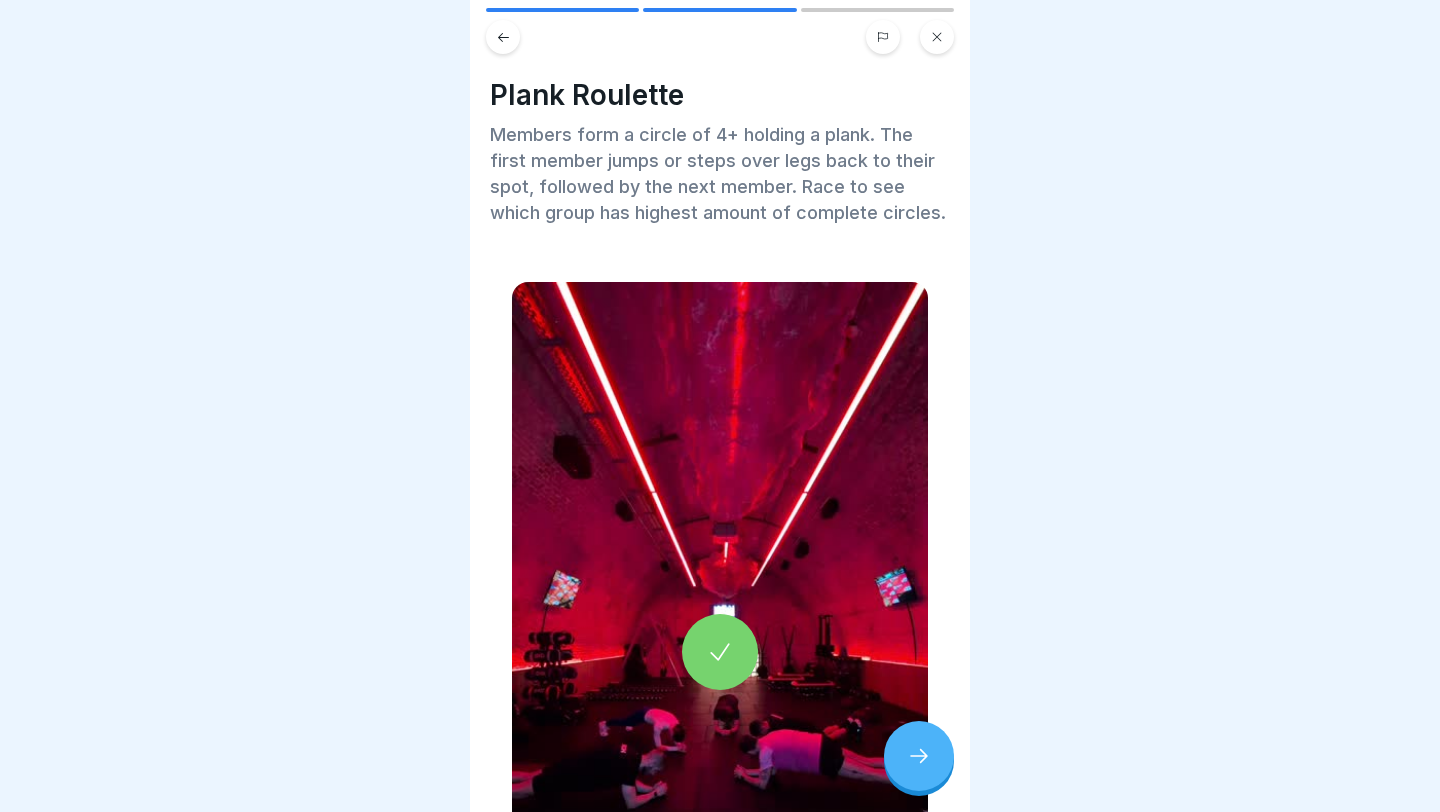 click at bounding box center (919, 756) 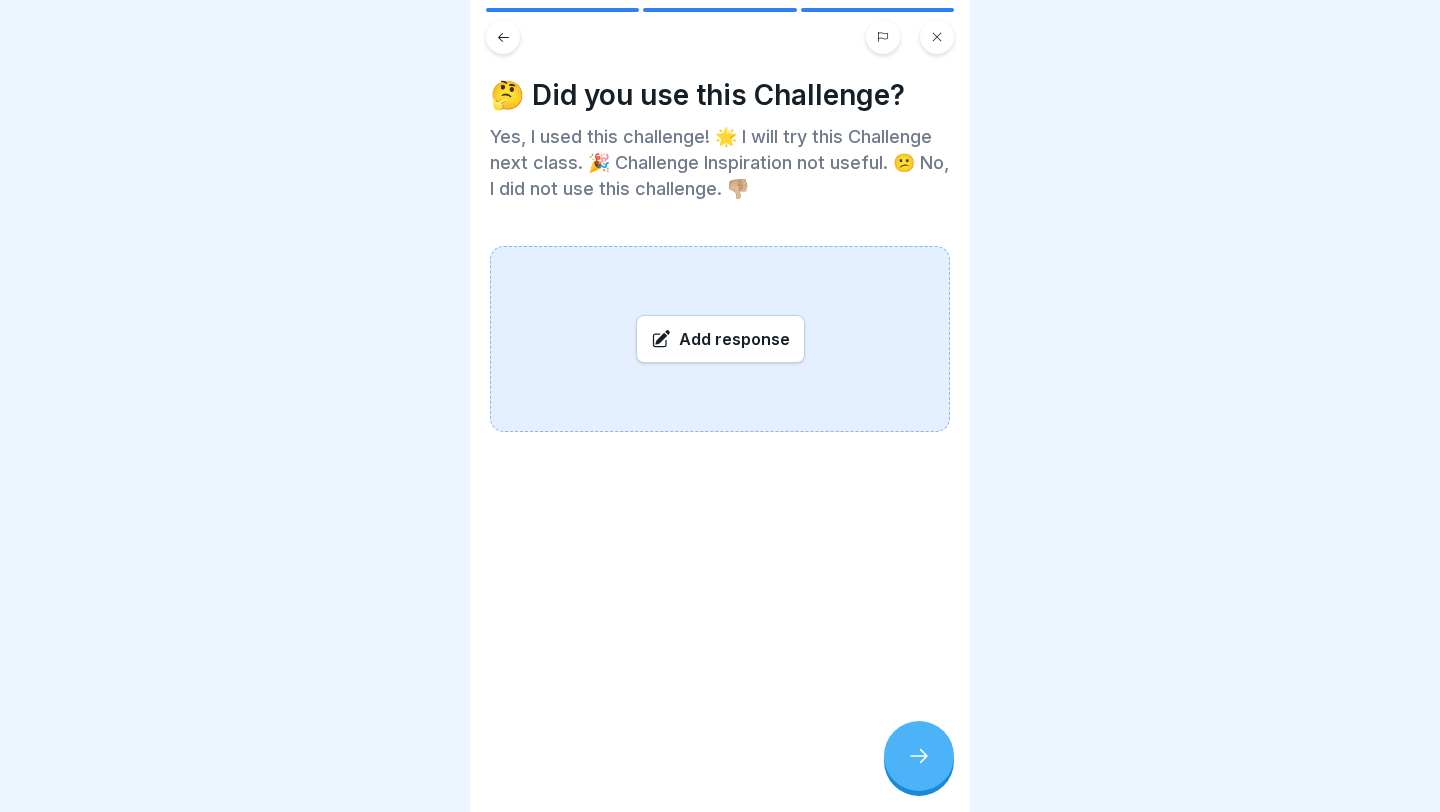click on "Add response" at bounding box center (720, 339) 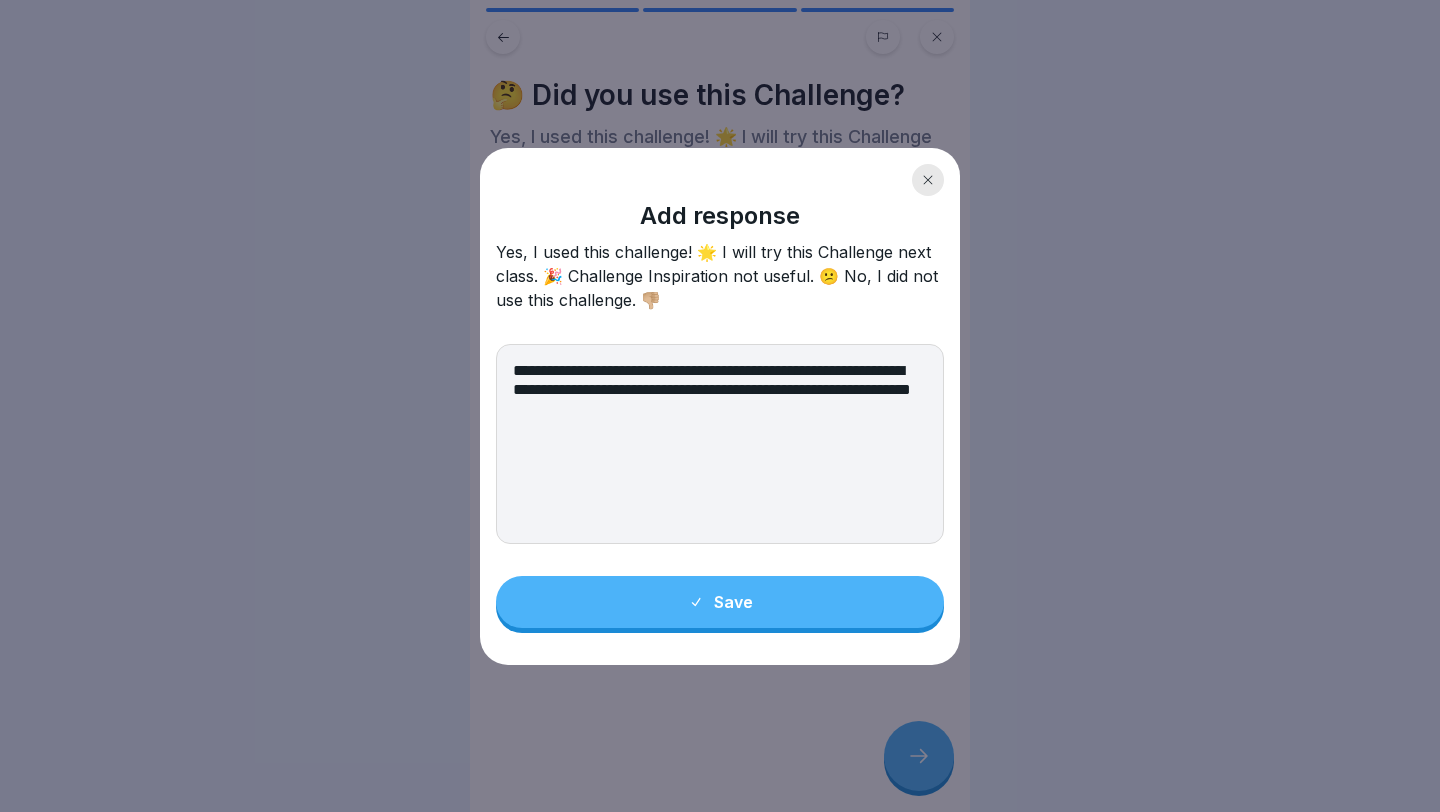 type on "**********" 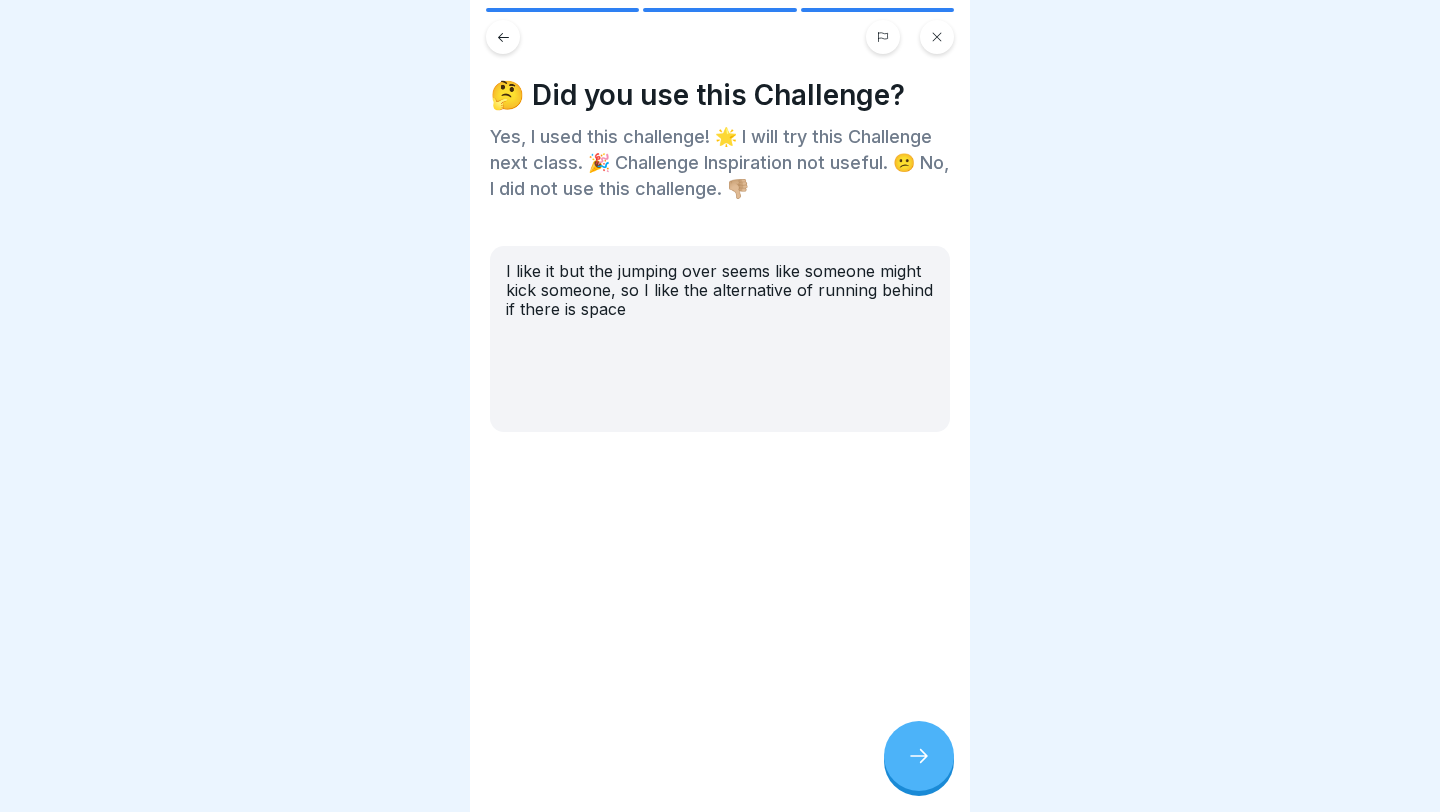 click at bounding box center (919, 756) 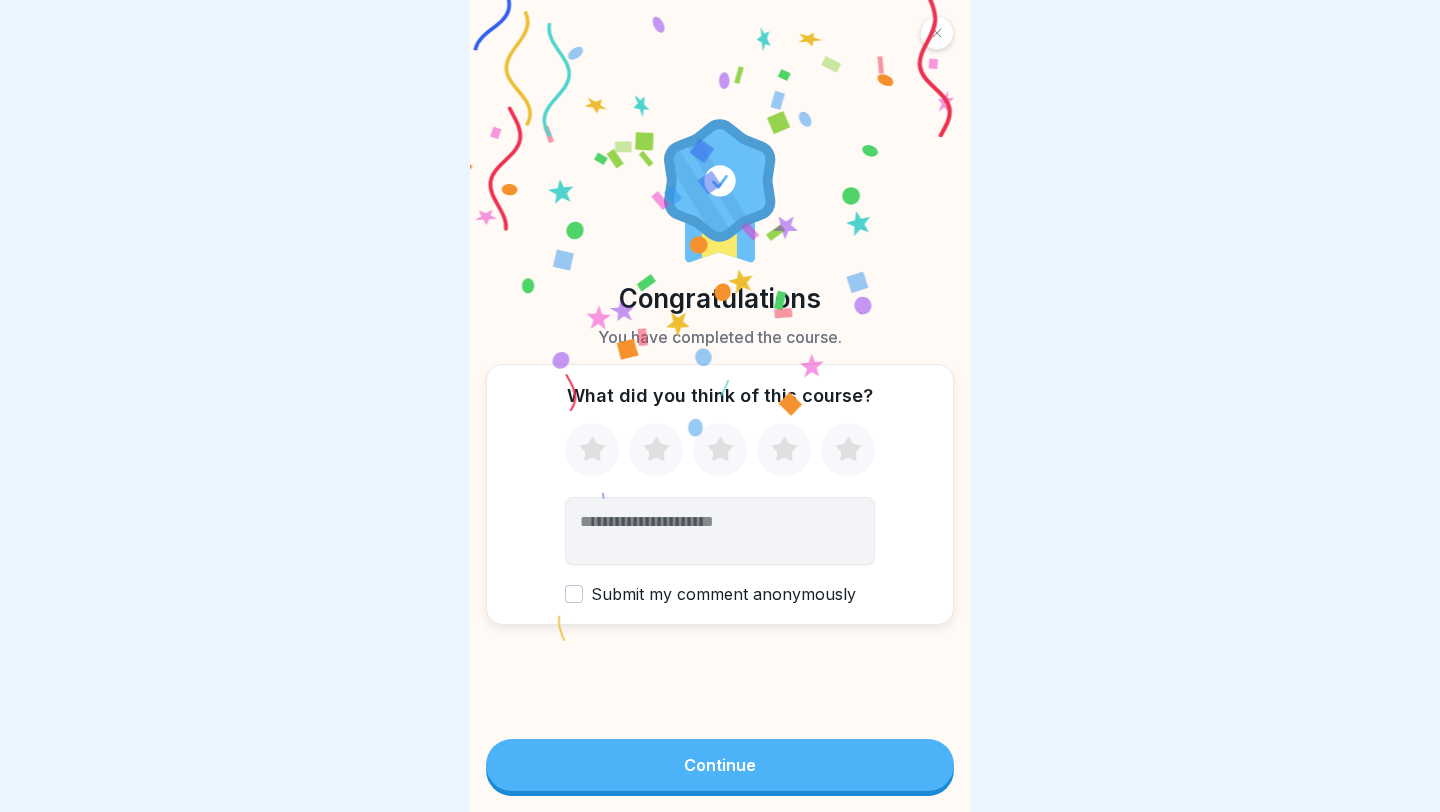 click on "Continue" at bounding box center [720, 765] 